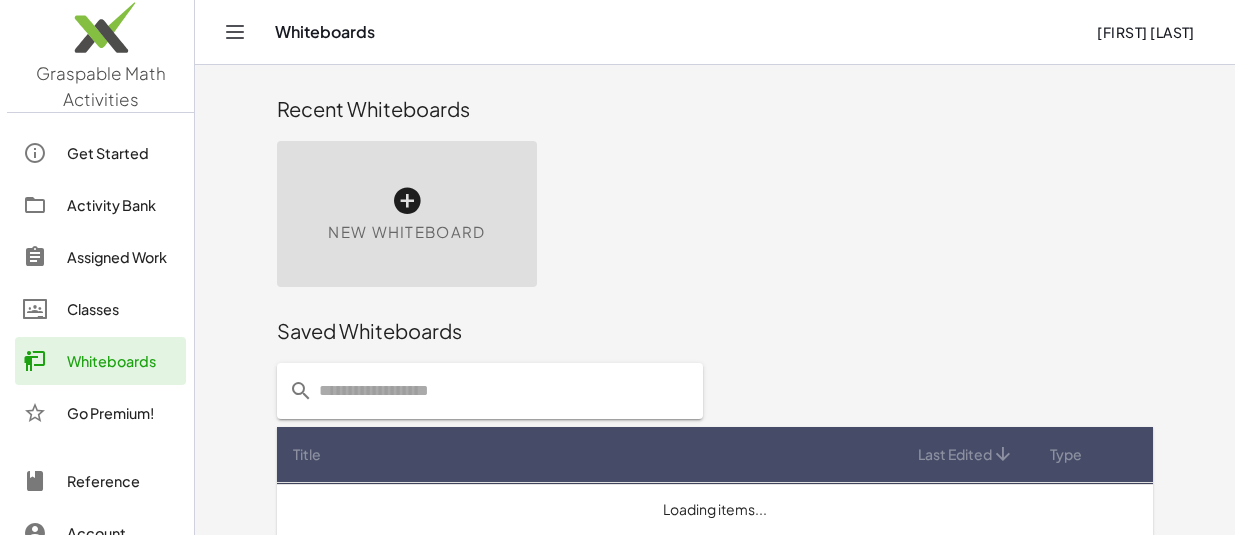 scroll, scrollTop: 0, scrollLeft: 0, axis: both 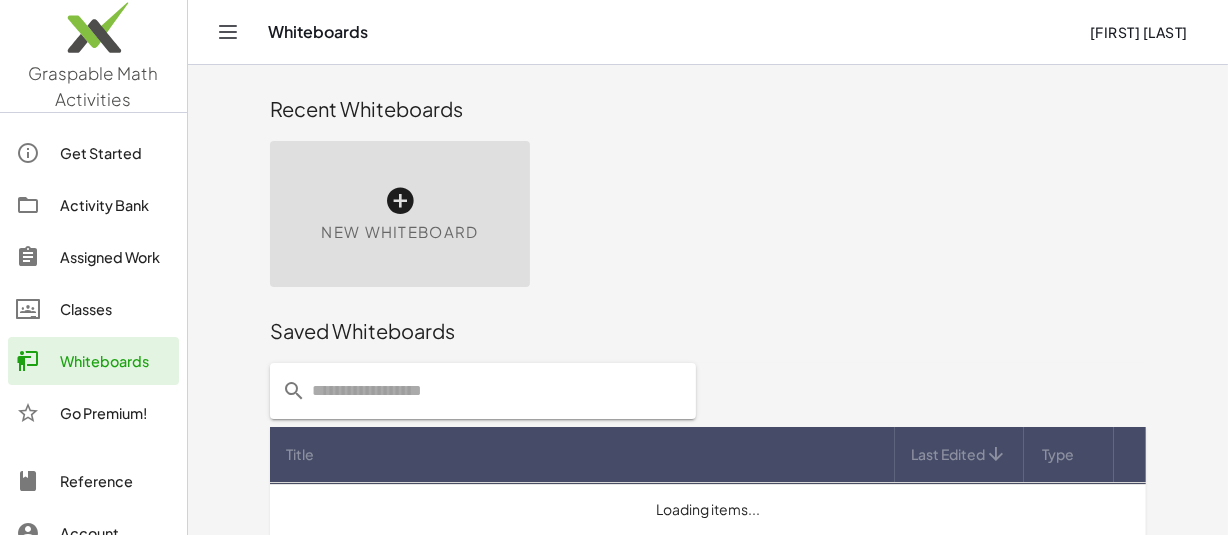 click on "New Whiteboard" at bounding box center [400, 214] 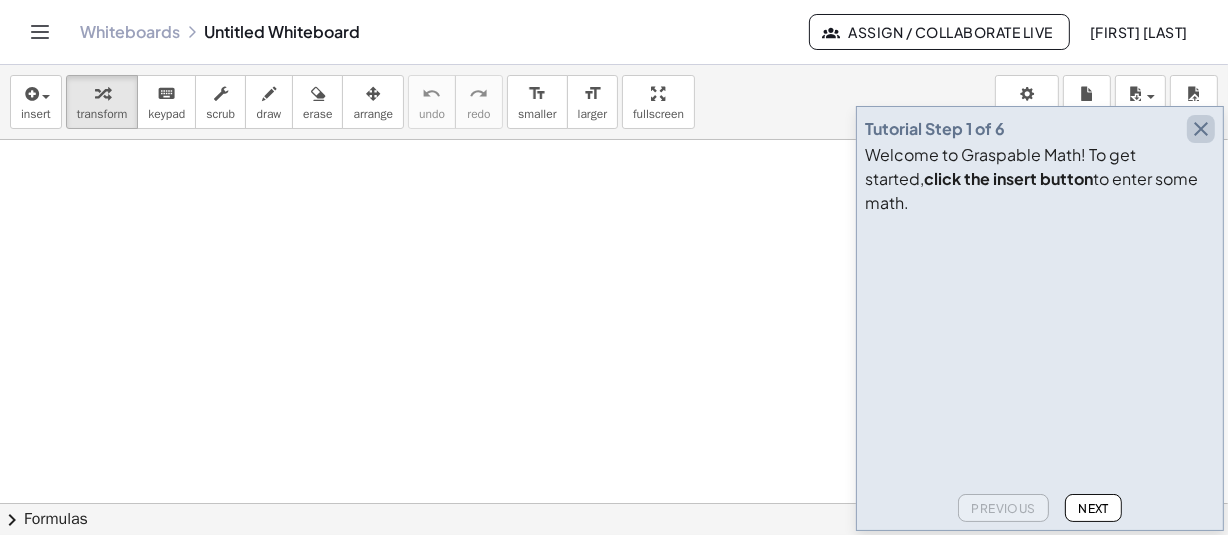 click at bounding box center (1201, 129) 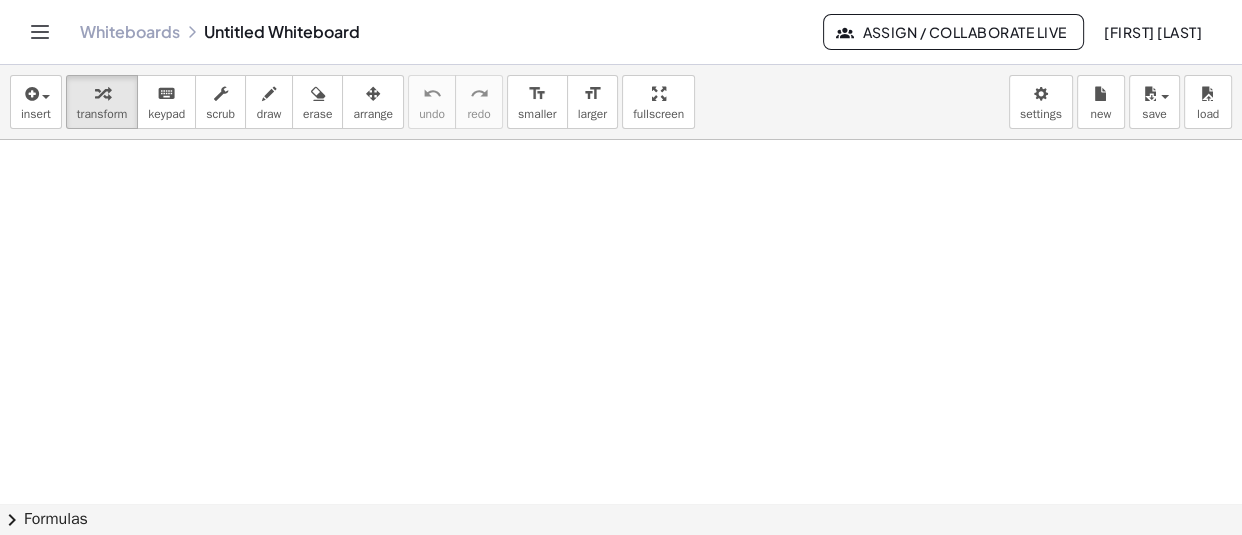 click at bounding box center (621, 504) 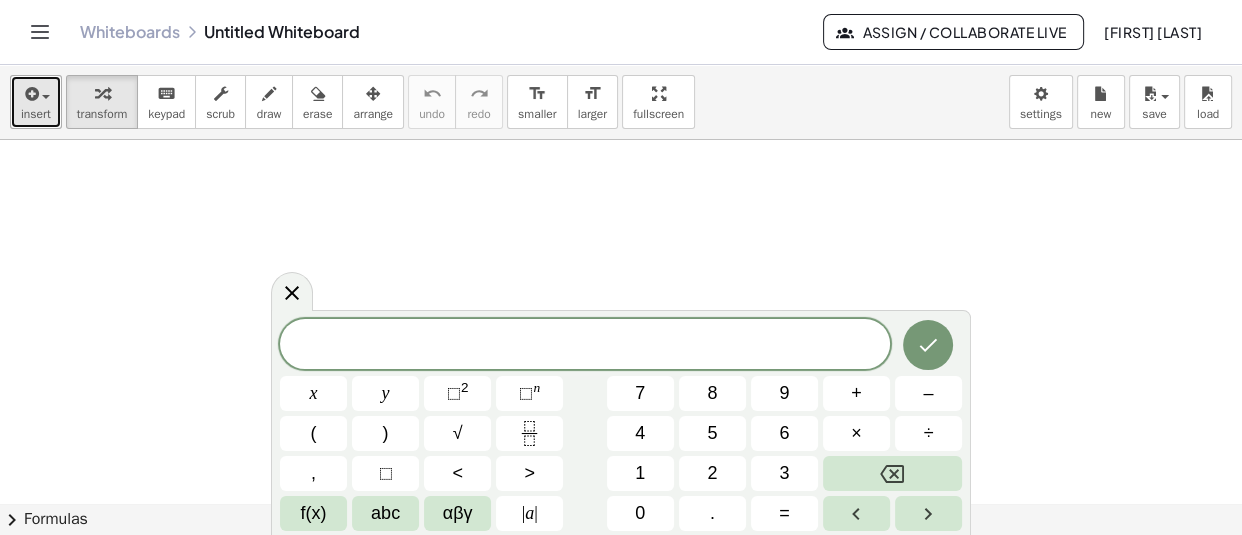 click at bounding box center (30, 94) 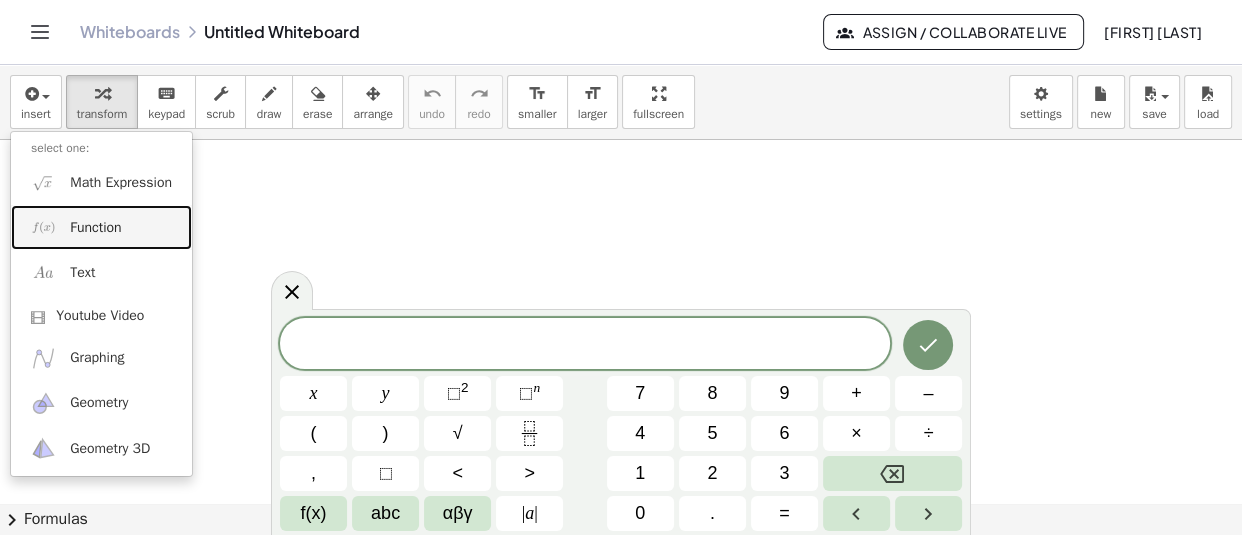 click on "Function" at bounding box center [101, 227] 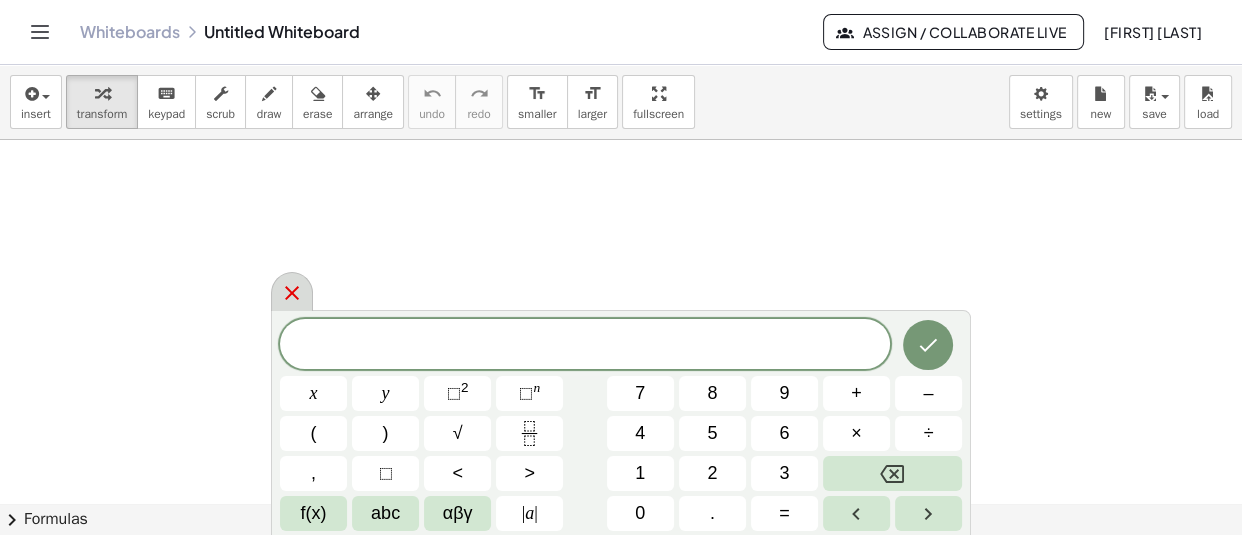 click 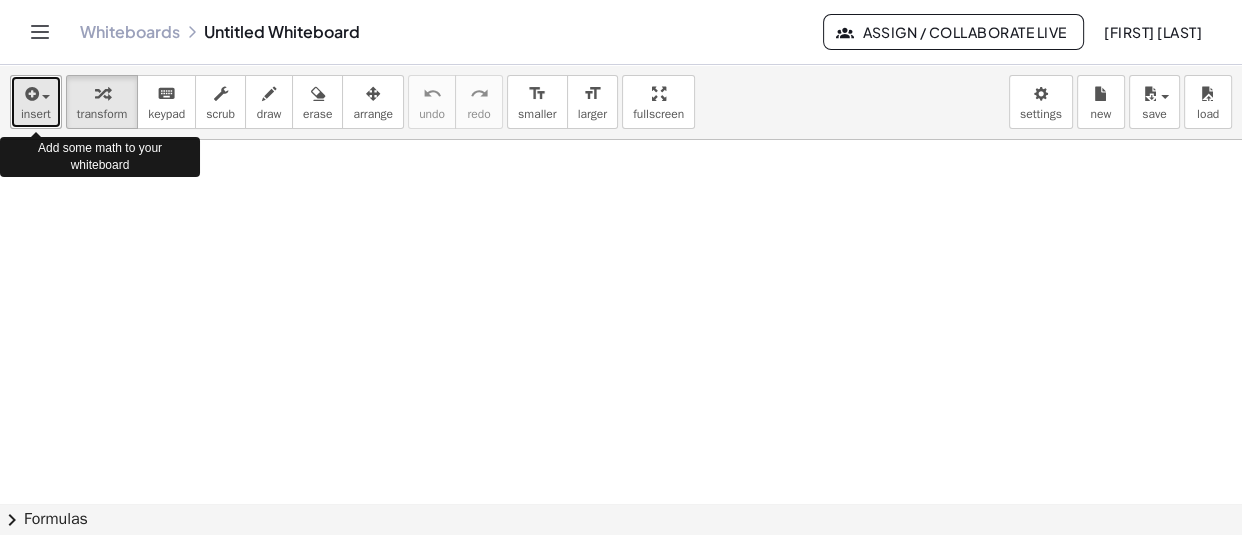 click at bounding box center (30, 94) 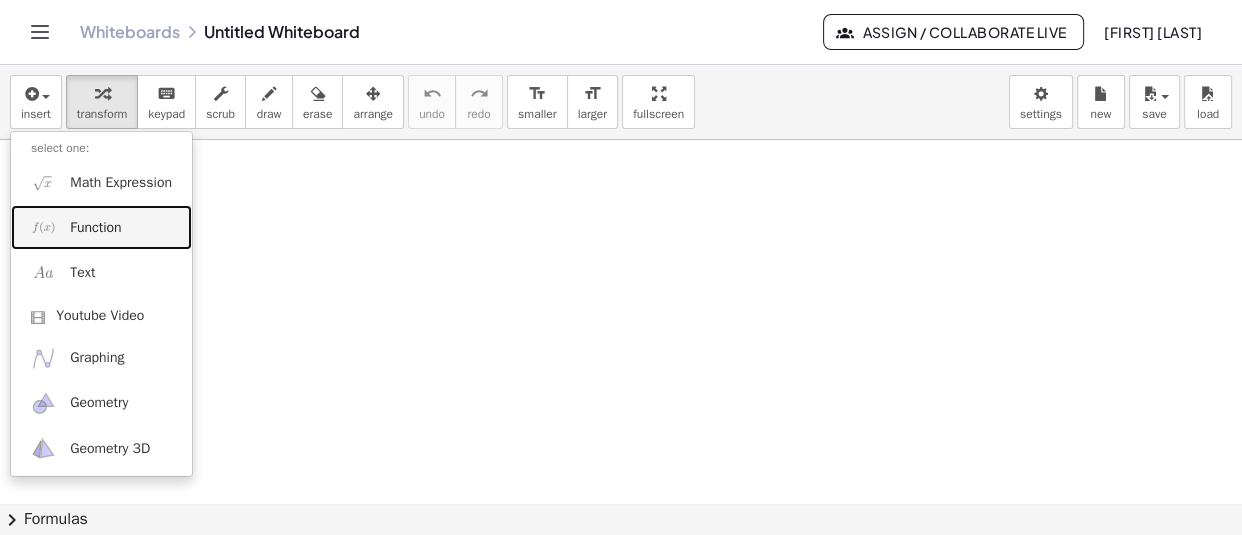 click on "Function" at bounding box center (95, 228) 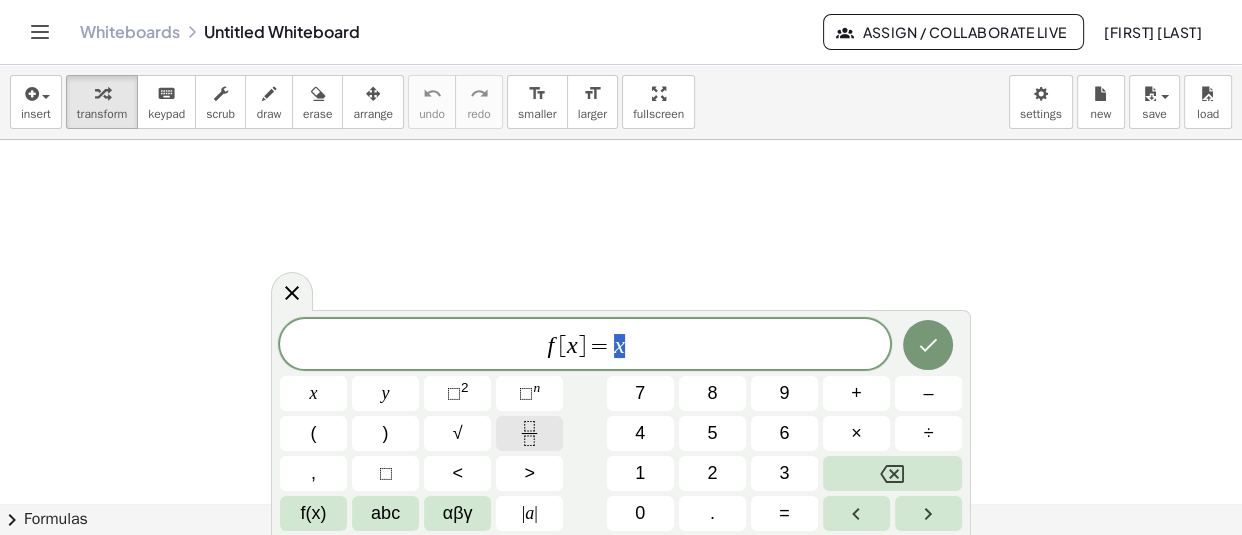 click at bounding box center (529, 433) 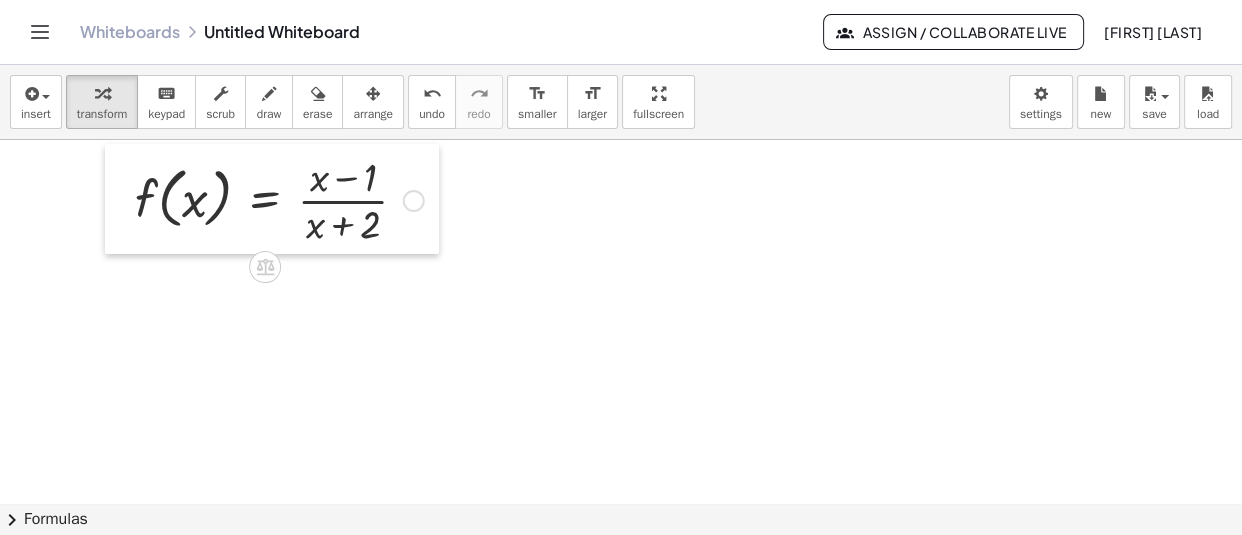 drag, startPoint x: 136, startPoint y: 219, endPoint x: 118, endPoint y: 187, distance: 36.71512 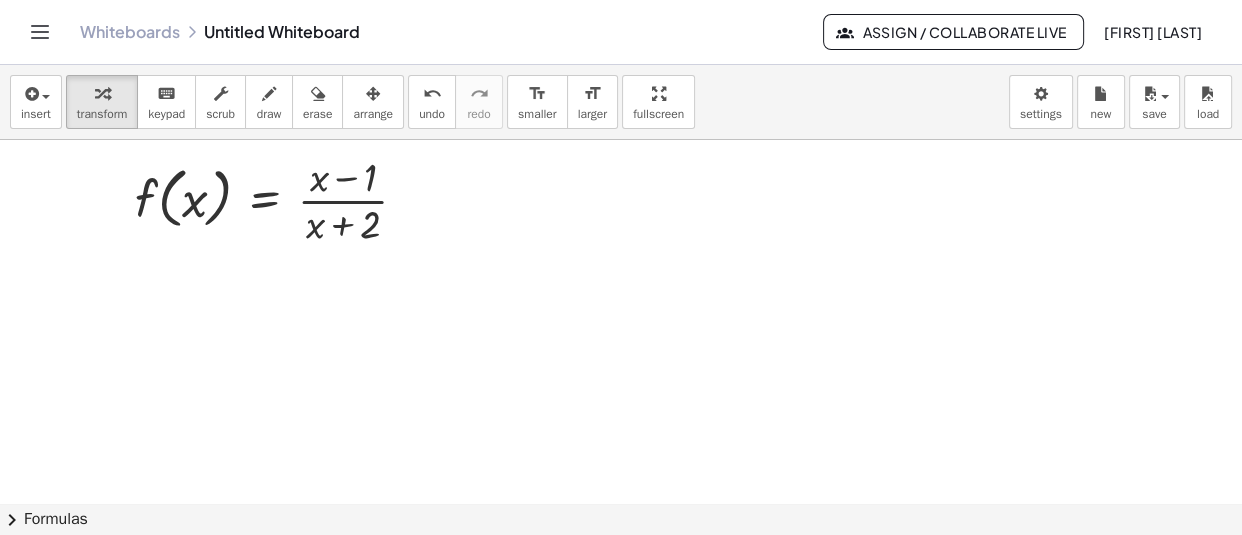 click at bounding box center [621, 504] 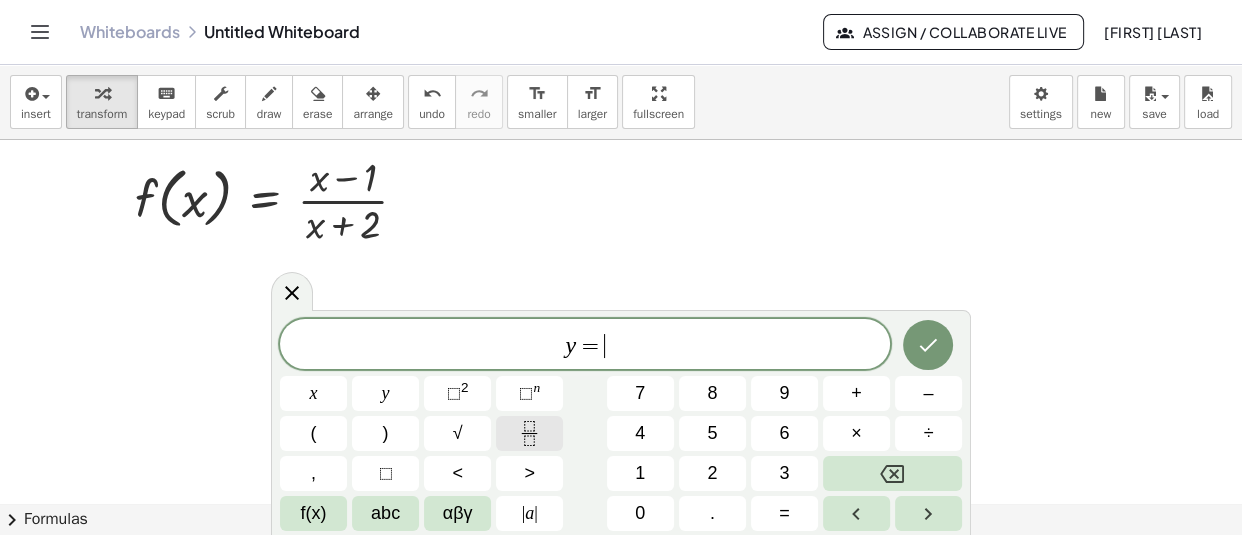 click 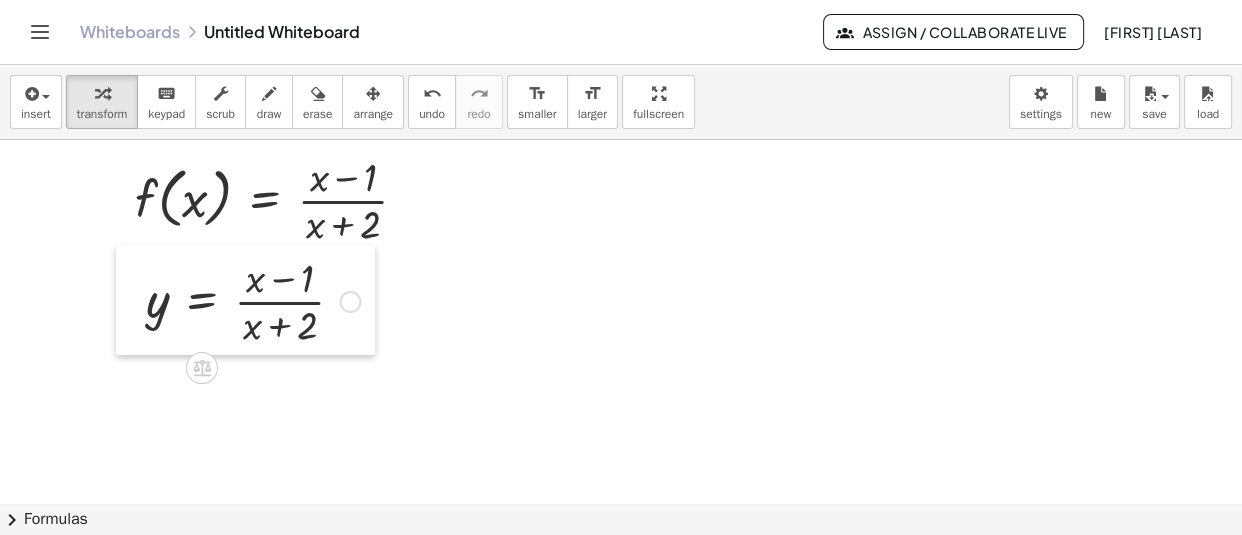 drag, startPoint x: 616, startPoint y: 434, endPoint x: 131, endPoint y: 316, distance: 499.1483 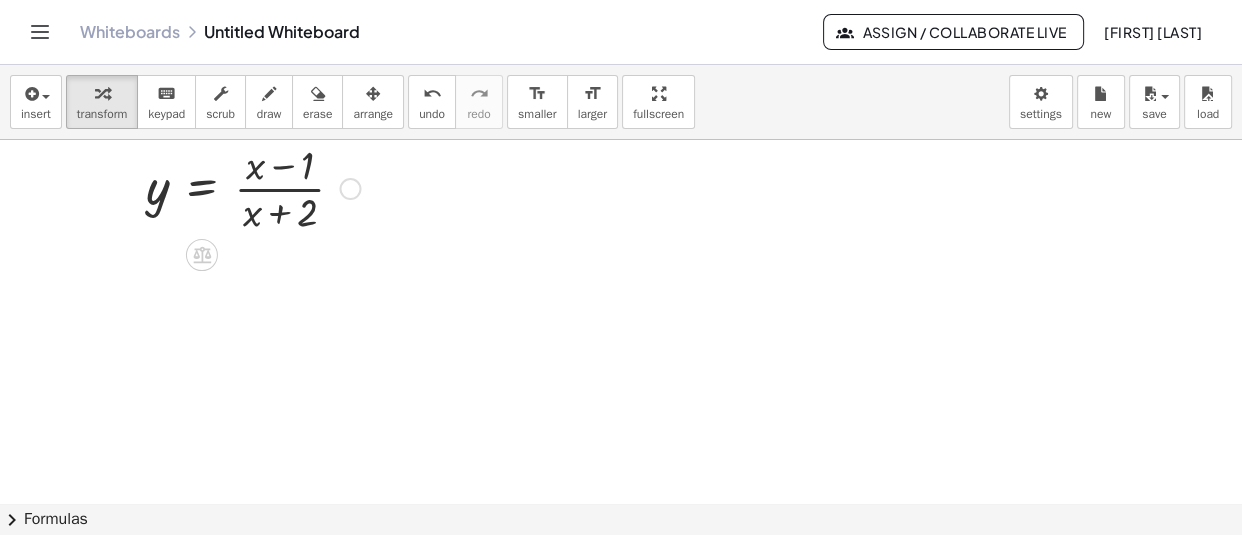 scroll, scrollTop: 114, scrollLeft: 0, axis: vertical 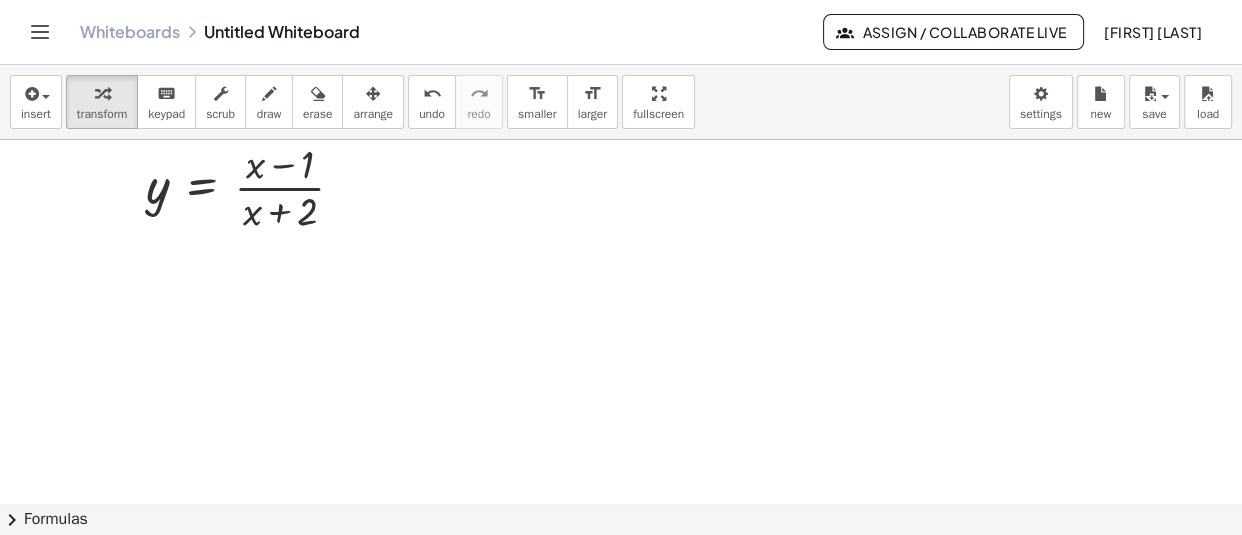 click at bounding box center [621, 390] 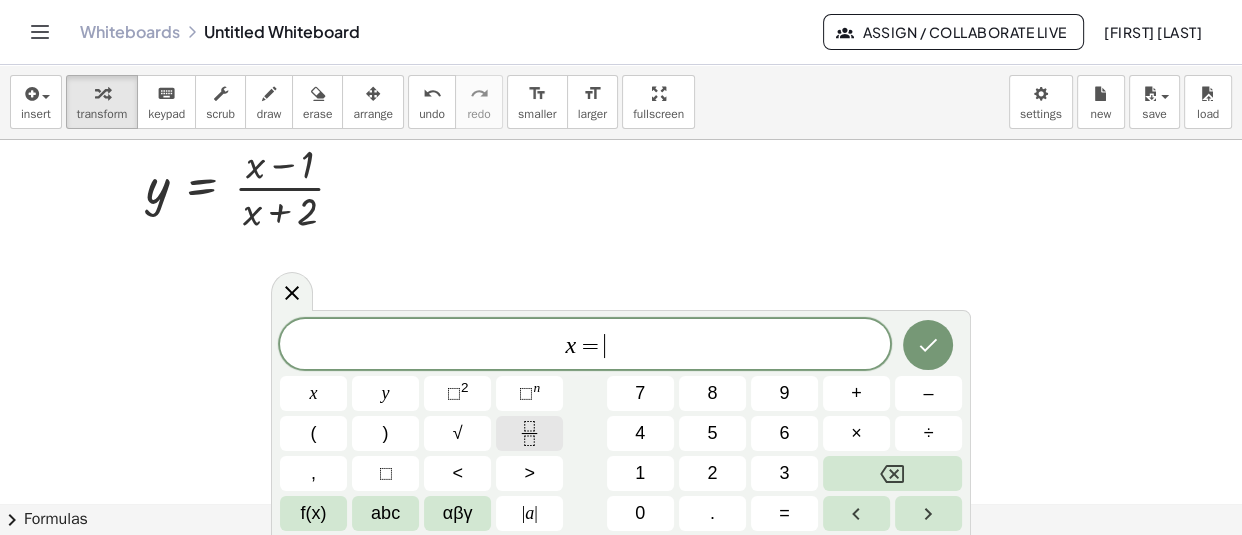 click at bounding box center [529, 433] 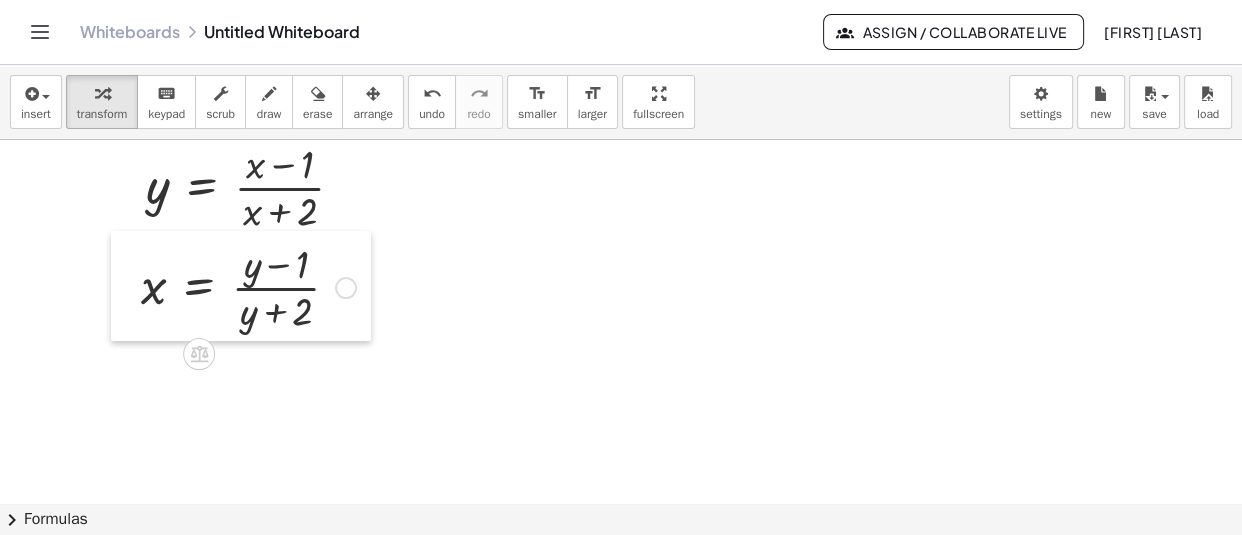 drag, startPoint x: 564, startPoint y: 359, endPoint x: 130, endPoint y: 293, distance: 438.98975 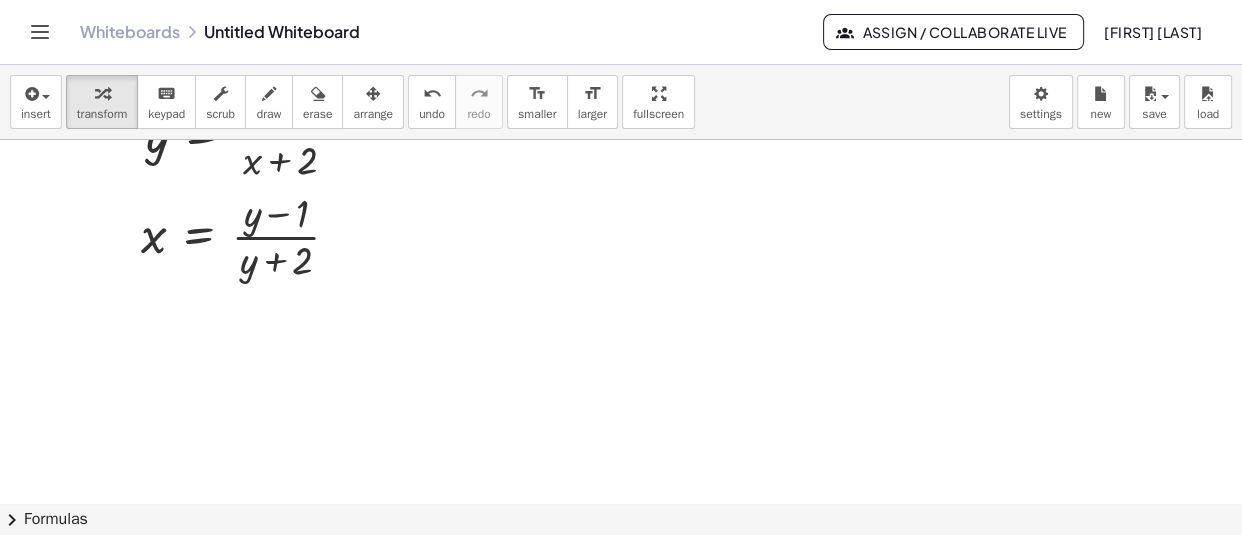 scroll, scrollTop: 200, scrollLeft: 0, axis: vertical 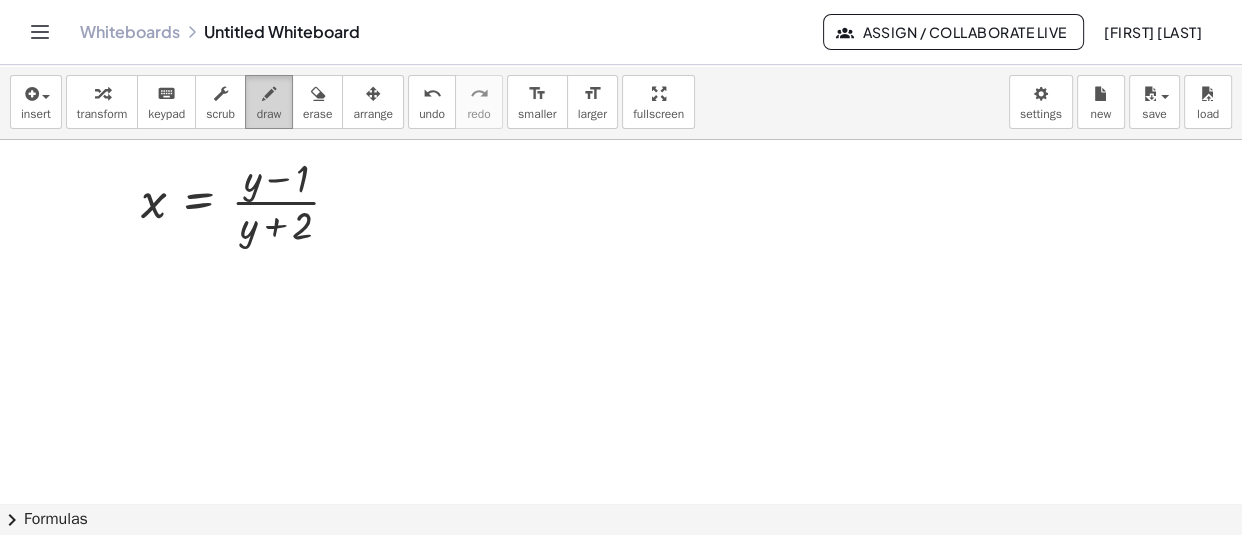 click on "draw" at bounding box center (269, 102) 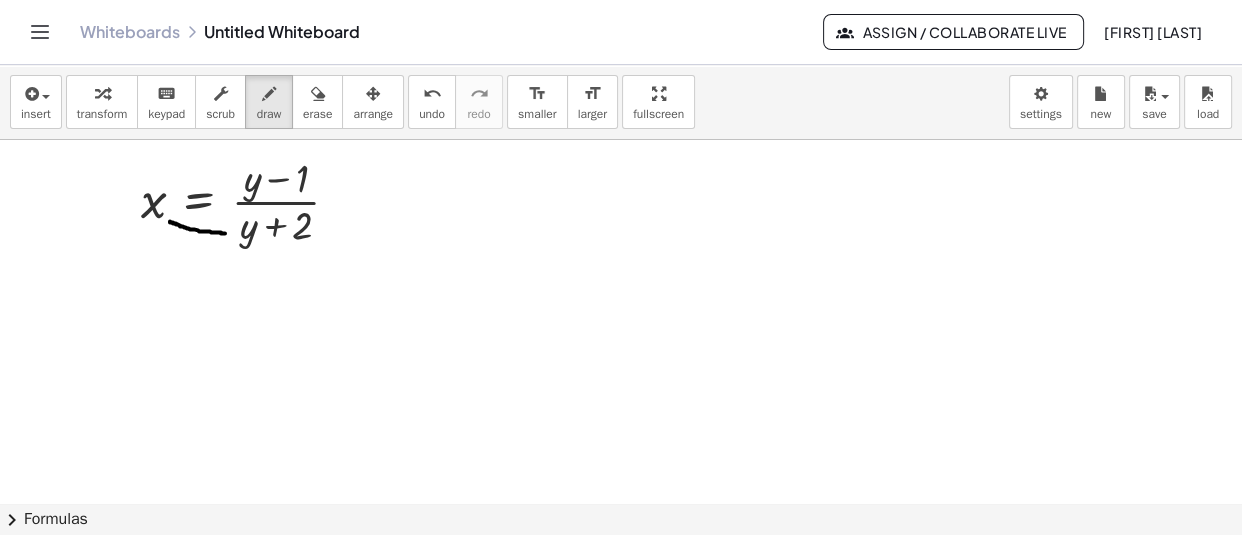 drag, startPoint x: 170, startPoint y: 221, endPoint x: 225, endPoint y: 233, distance: 56.293873 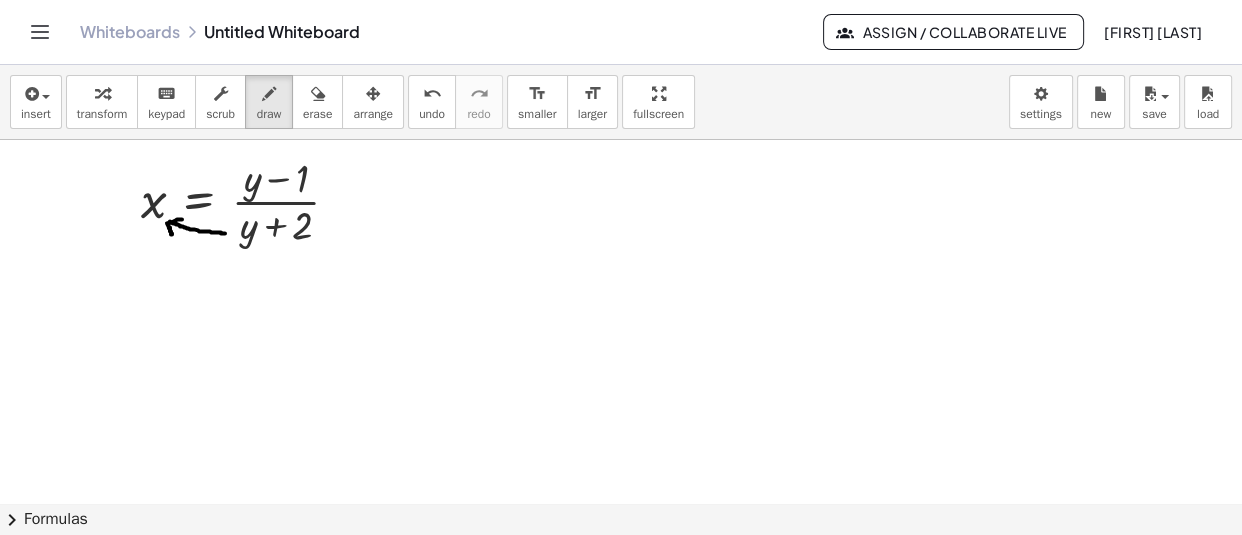 drag, startPoint x: 168, startPoint y: 223, endPoint x: 182, endPoint y: 219, distance: 14.56022 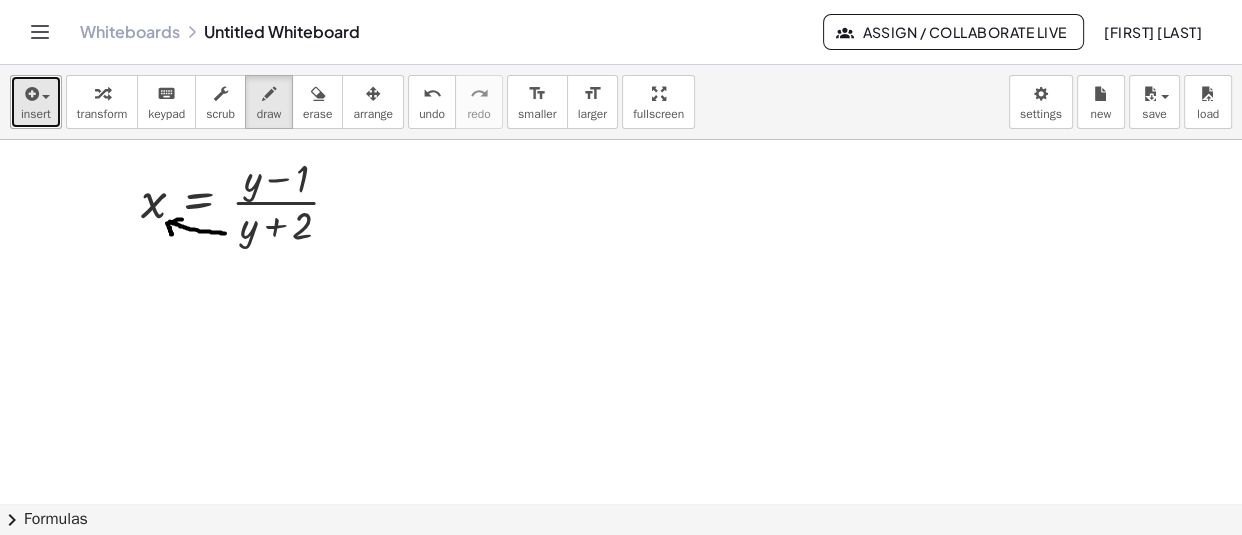 click at bounding box center (36, 93) 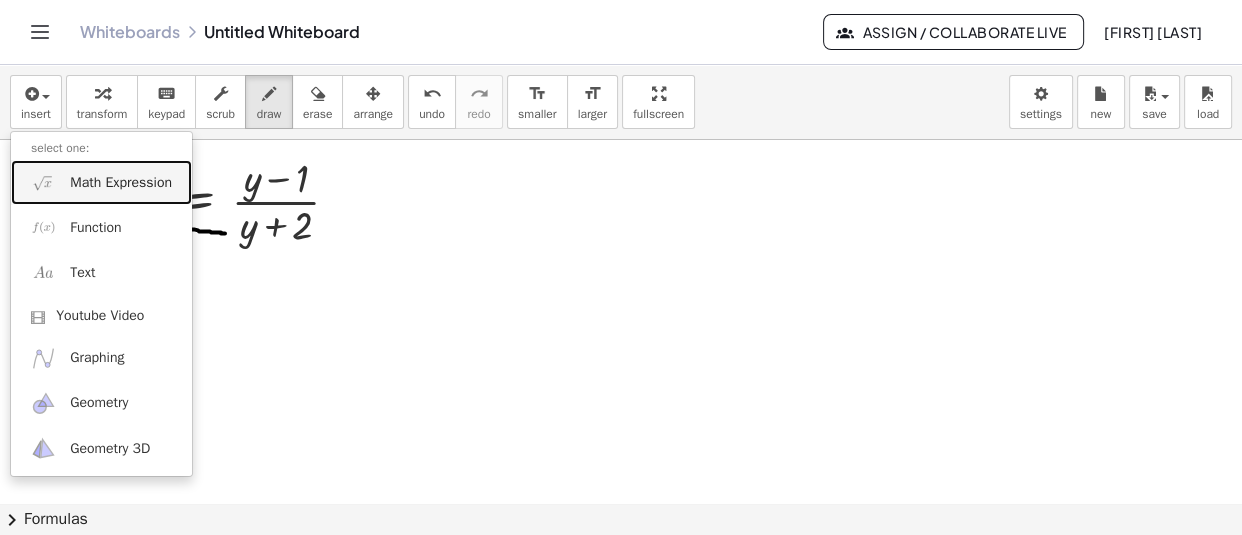 click on "Math Expression" at bounding box center (101, 182) 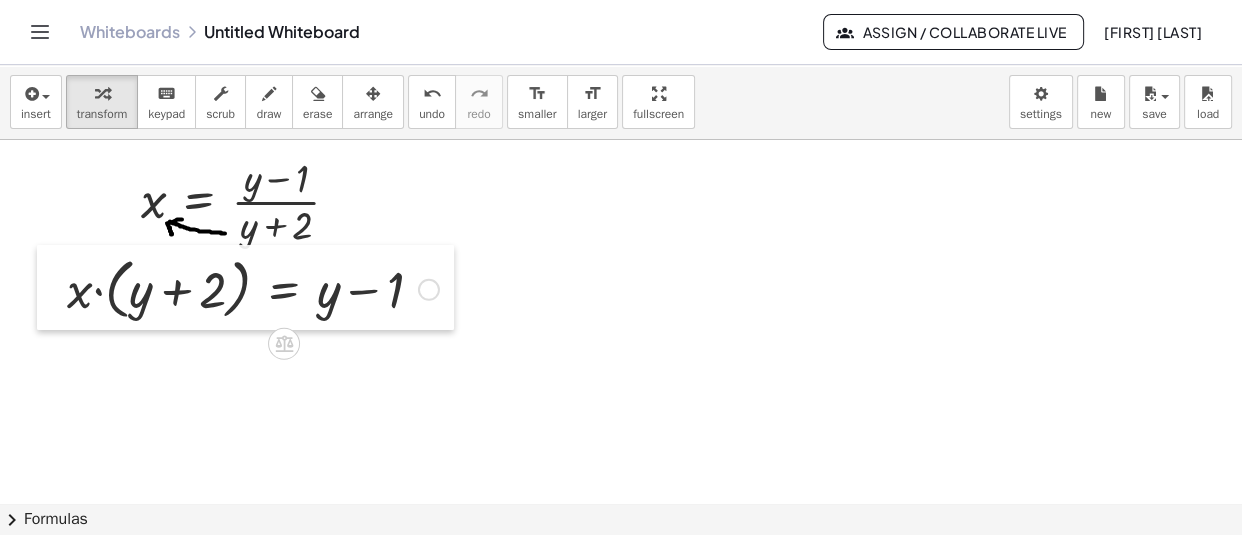 drag, startPoint x: 515, startPoint y: 223, endPoint x: 53, endPoint y: 292, distance: 467.12418 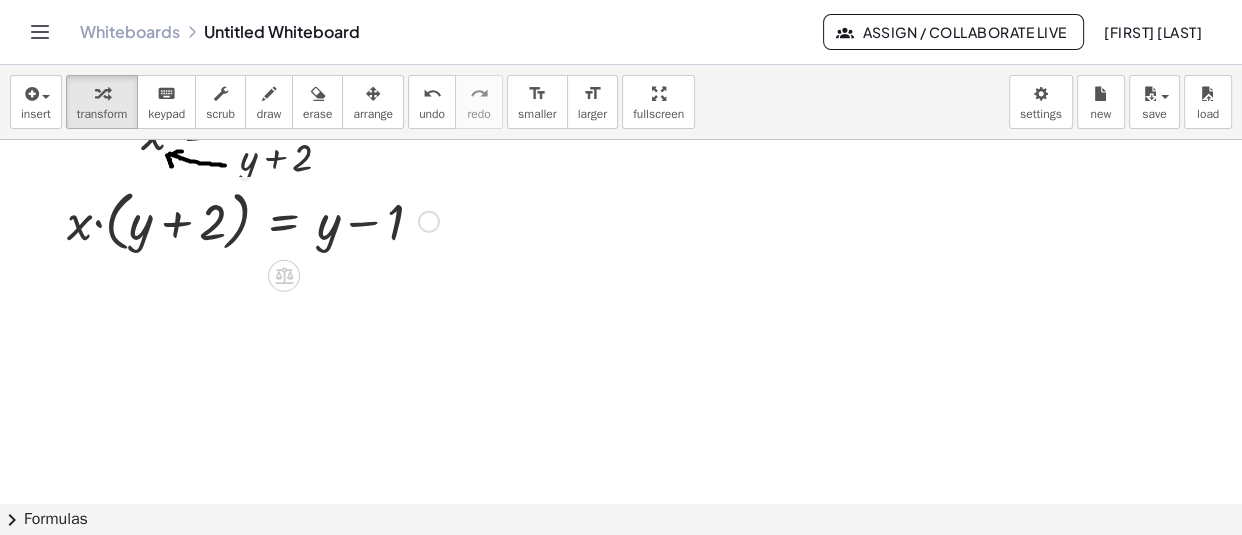 scroll, scrollTop: 269, scrollLeft: 0, axis: vertical 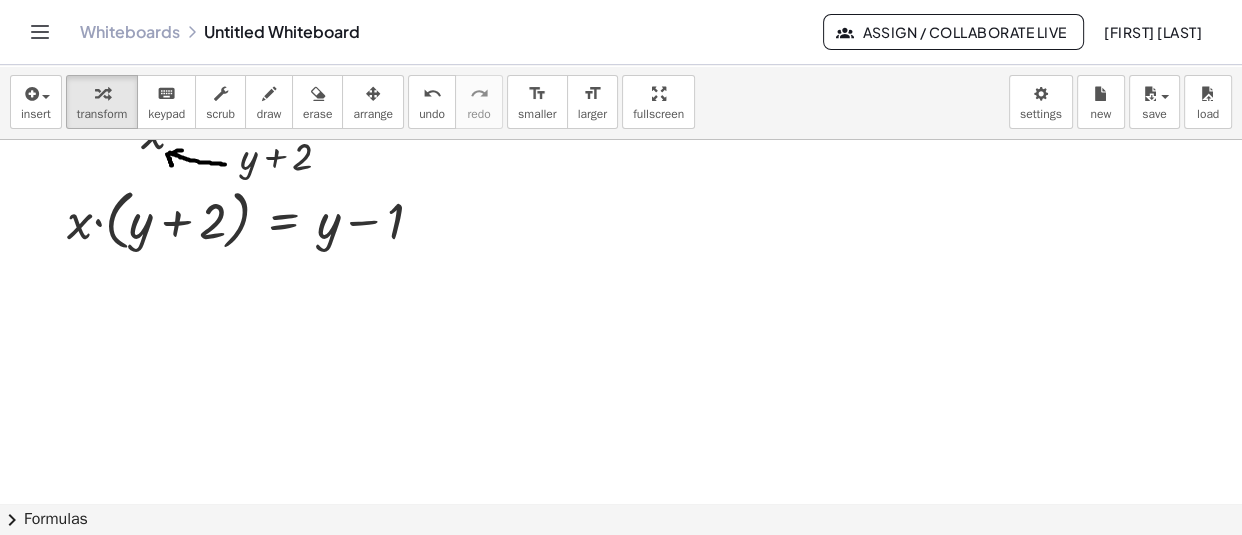 click at bounding box center (621, 235) 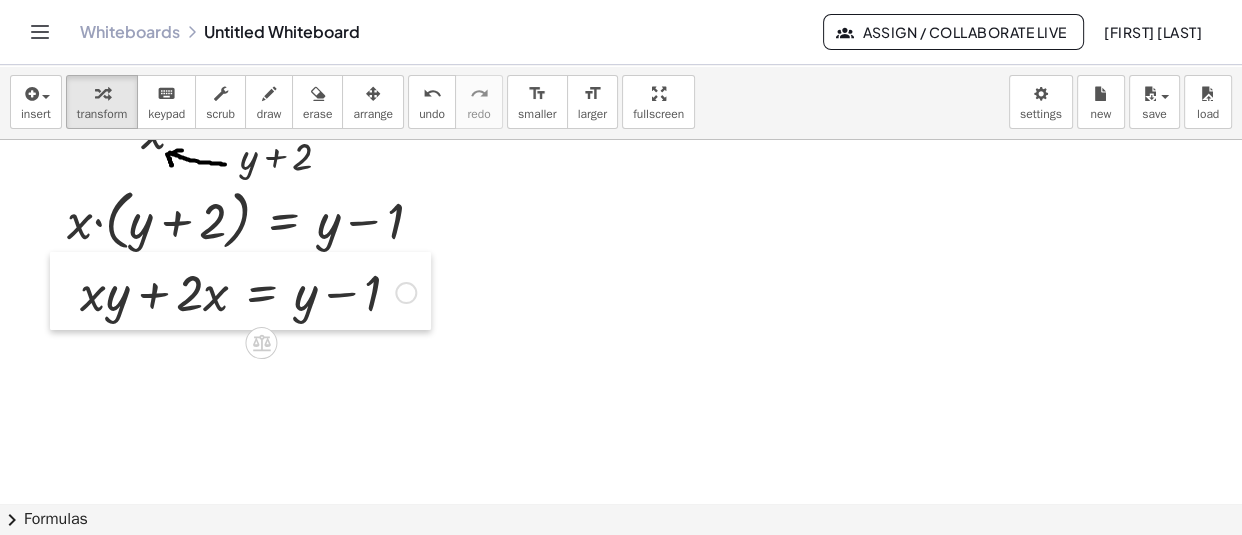 drag, startPoint x: 473, startPoint y: 466, endPoint x: 65, endPoint y: 302, distance: 439.7272 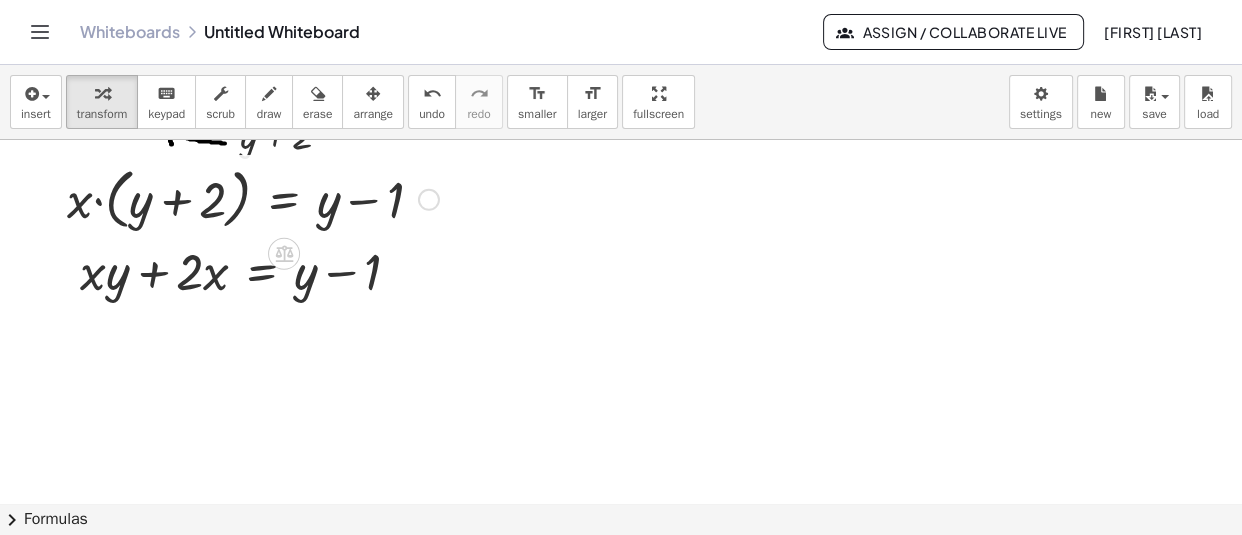 scroll, scrollTop: 290, scrollLeft: 0, axis: vertical 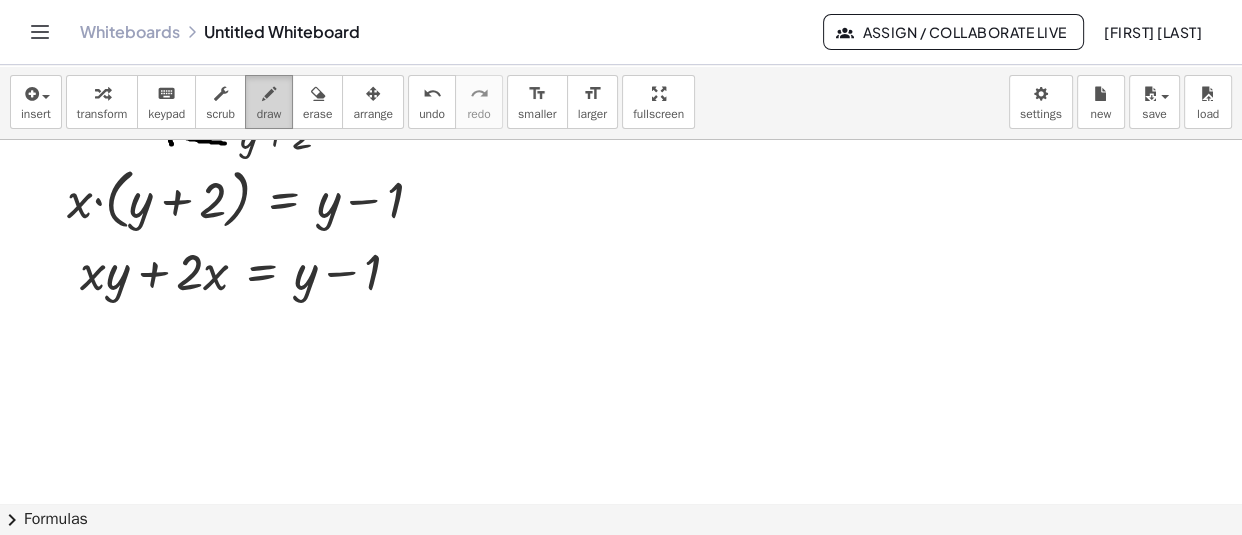 click on "draw" at bounding box center (269, 114) 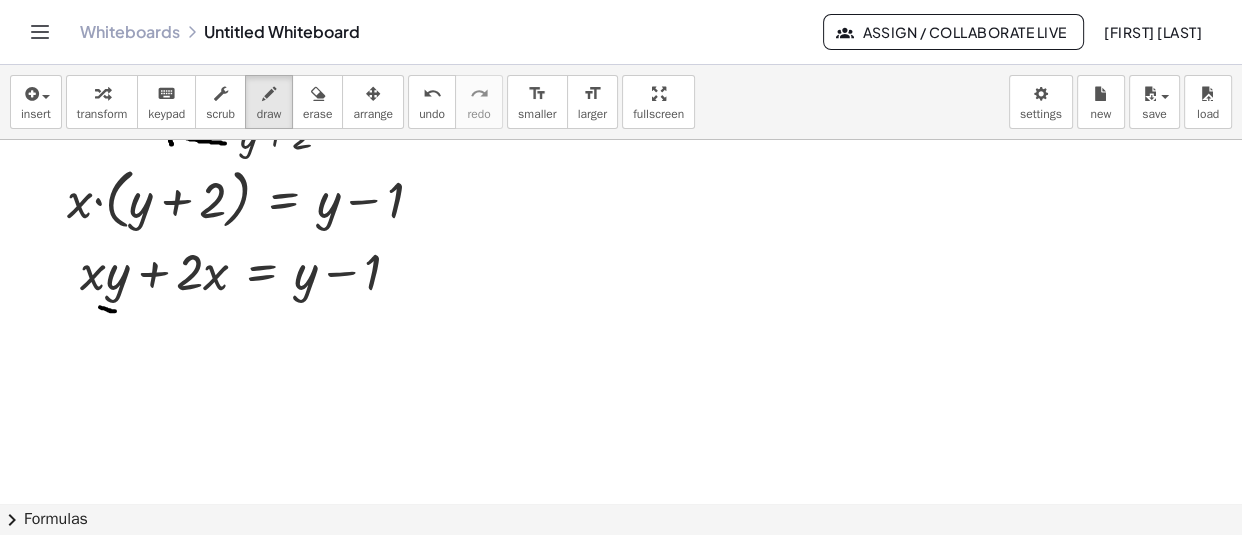 drag, startPoint x: 100, startPoint y: 306, endPoint x: 122, endPoint y: 310, distance: 22.36068 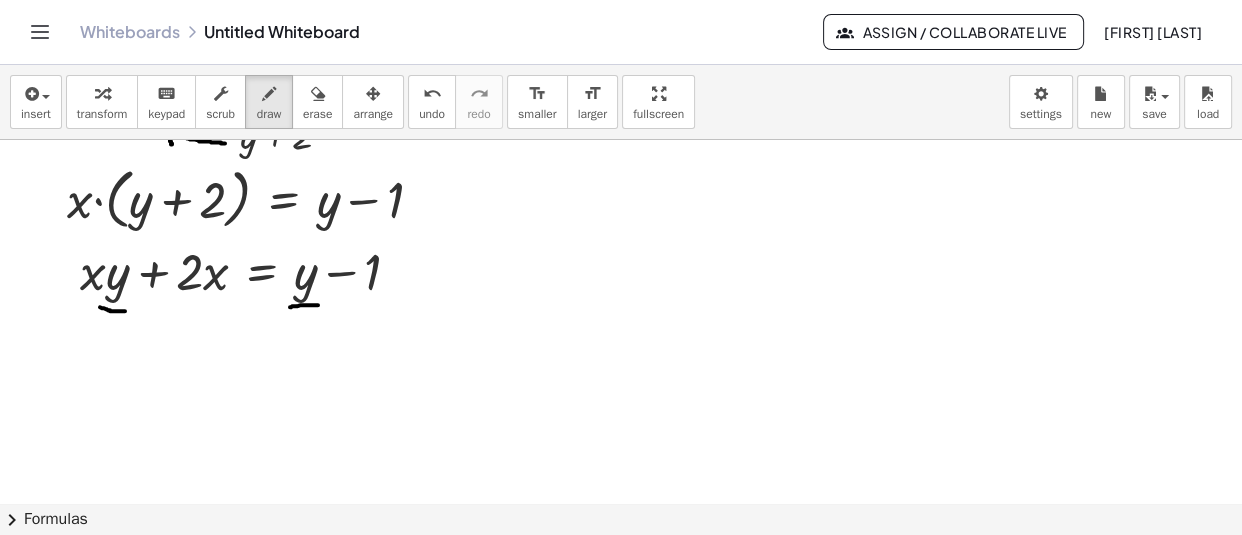 drag, startPoint x: 290, startPoint y: 306, endPoint x: 318, endPoint y: 304, distance: 28.071337 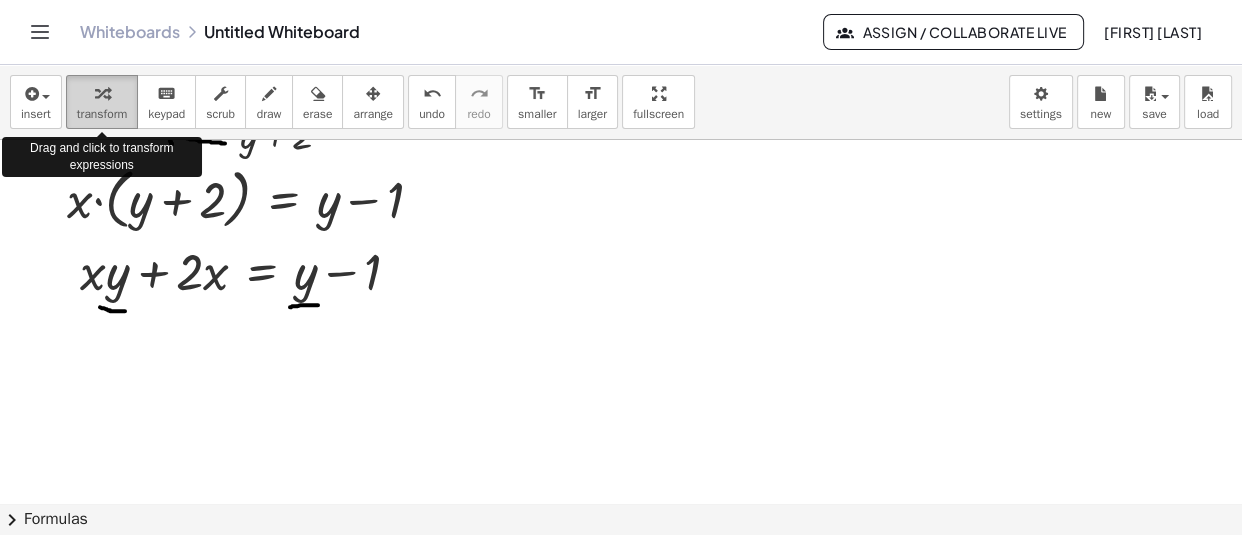 click on "transform" at bounding box center [102, 114] 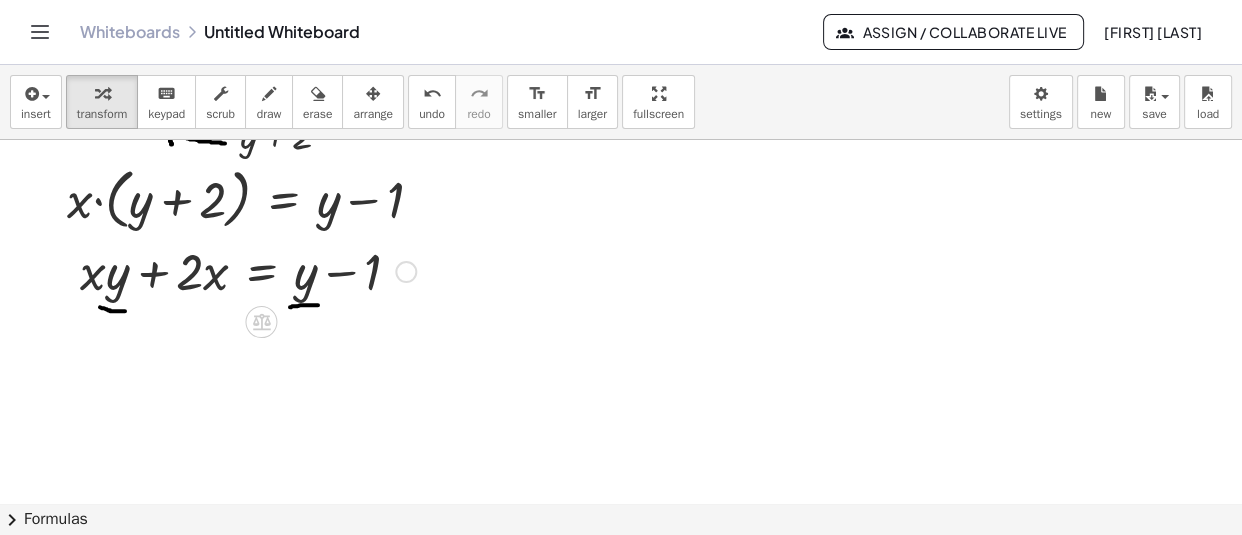click at bounding box center (621, 214) 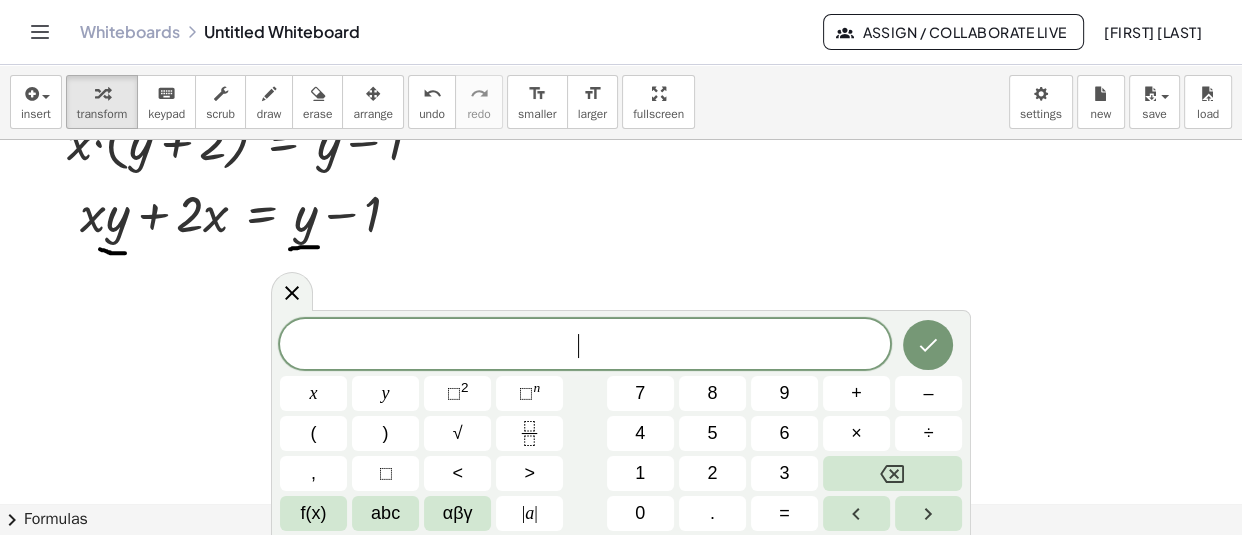 scroll, scrollTop: 349, scrollLeft: 0, axis: vertical 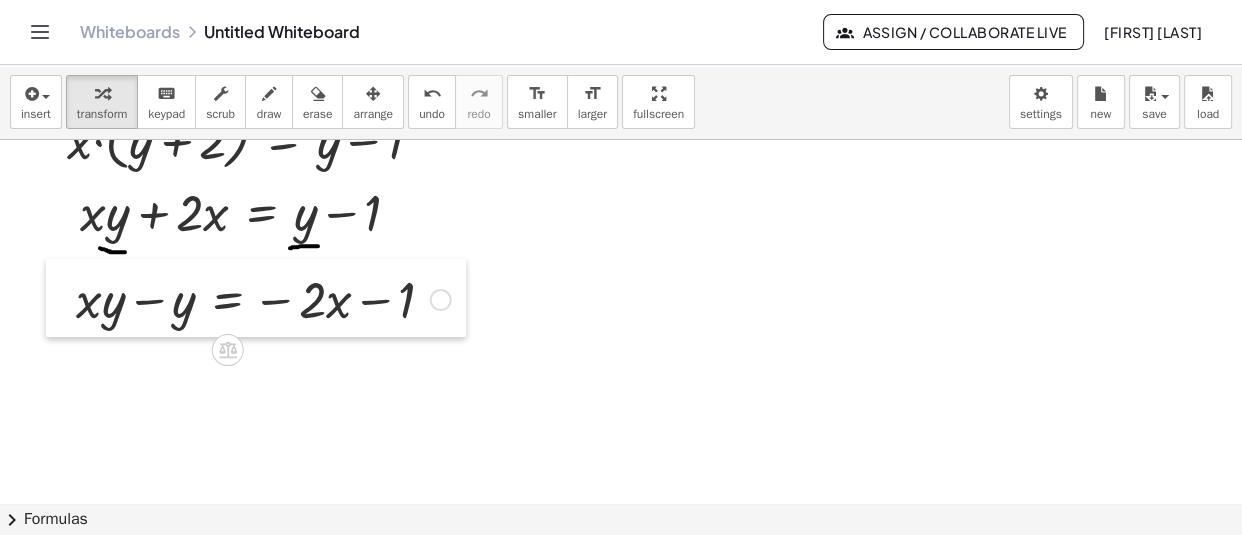 drag, startPoint x: 594, startPoint y: 372, endPoint x: 60, endPoint y: 301, distance: 538.69934 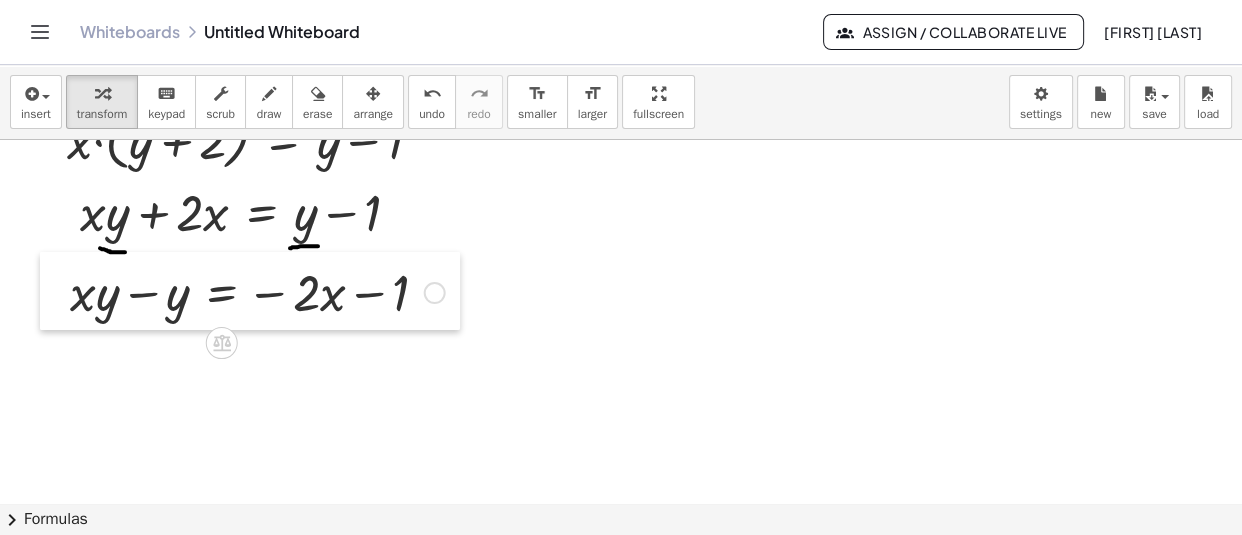 drag, startPoint x: 54, startPoint y: 310, endPoint x: 45, endPoint y: 301, distance: 12.727922 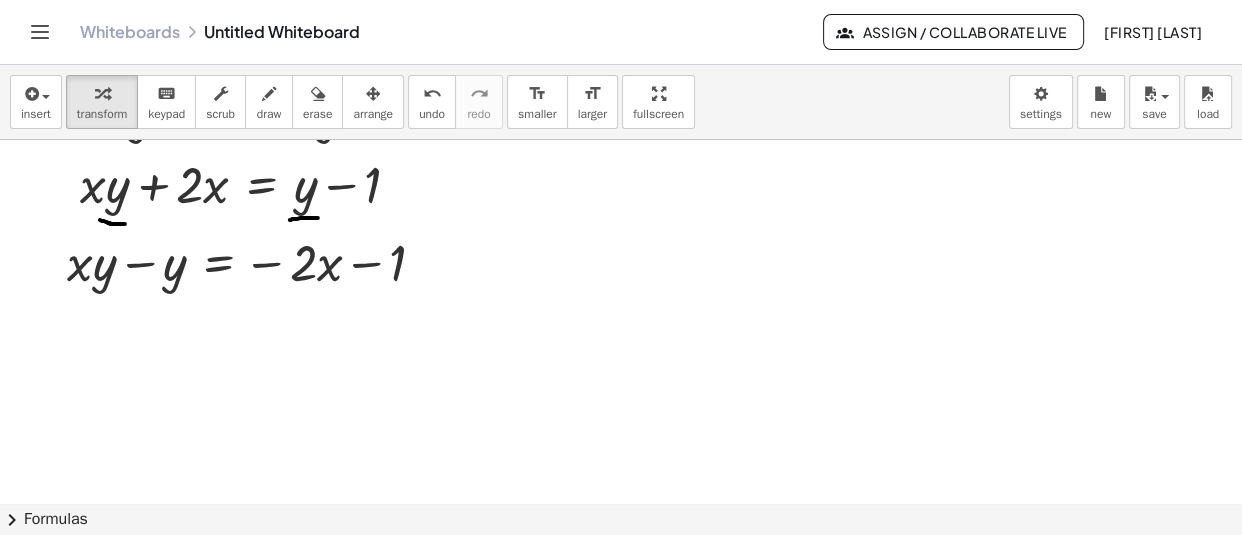 scroll, scrollTop: 378, scrollLeft: 0, axis: vertical 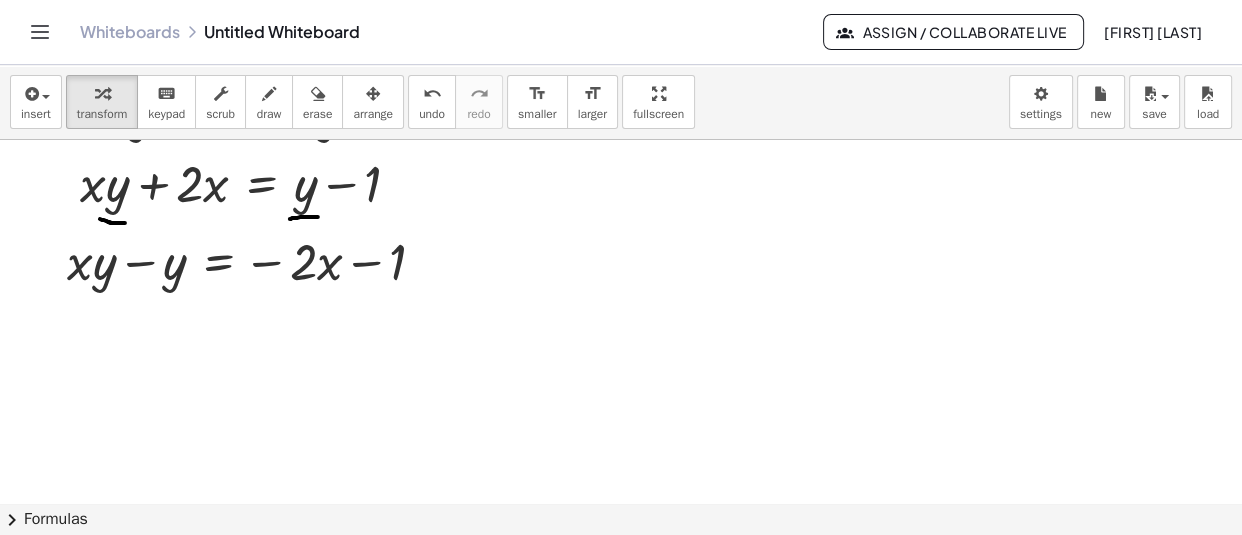 click at bounding box center (621, 308) 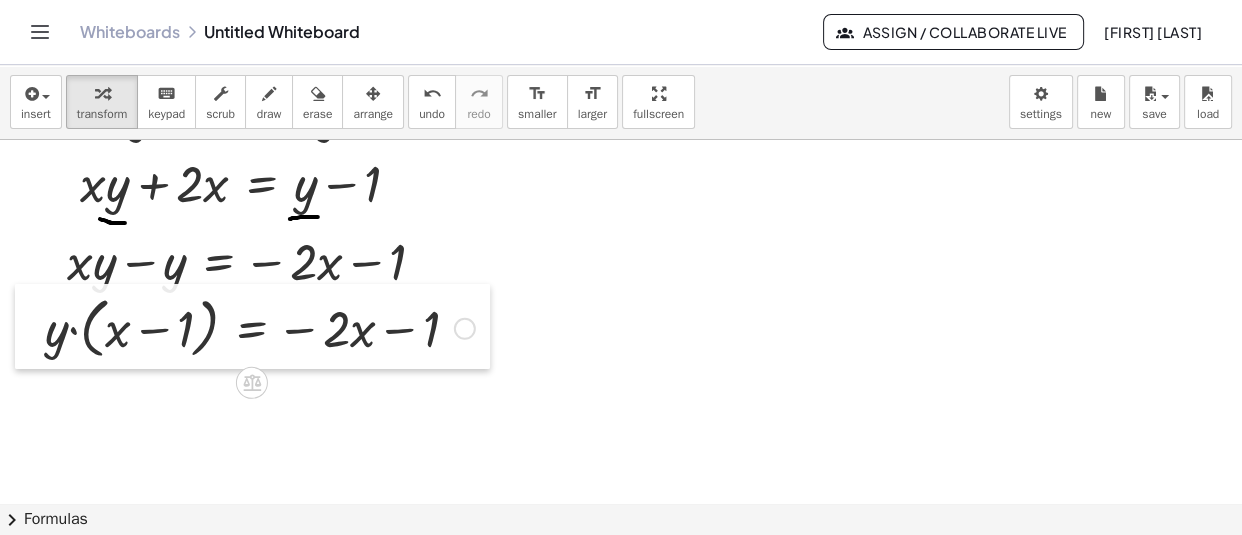 drag, startPoint x: 384, startPoint y: 403, endPoint x: 17, endPoint y: 339, distance: 372.53857 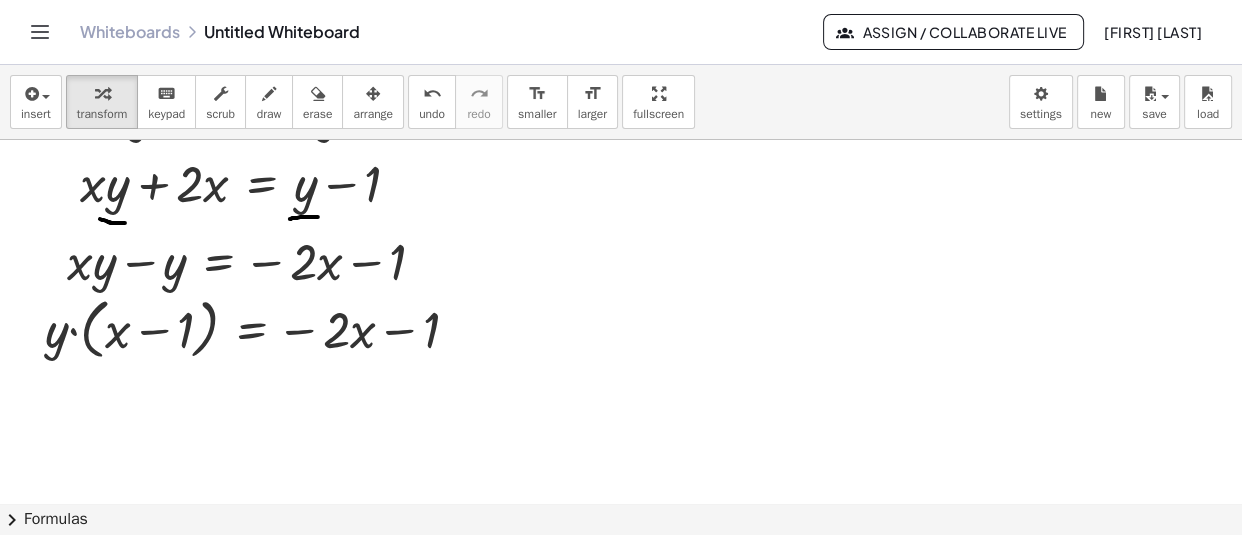 click at bounding box center [621, 308] 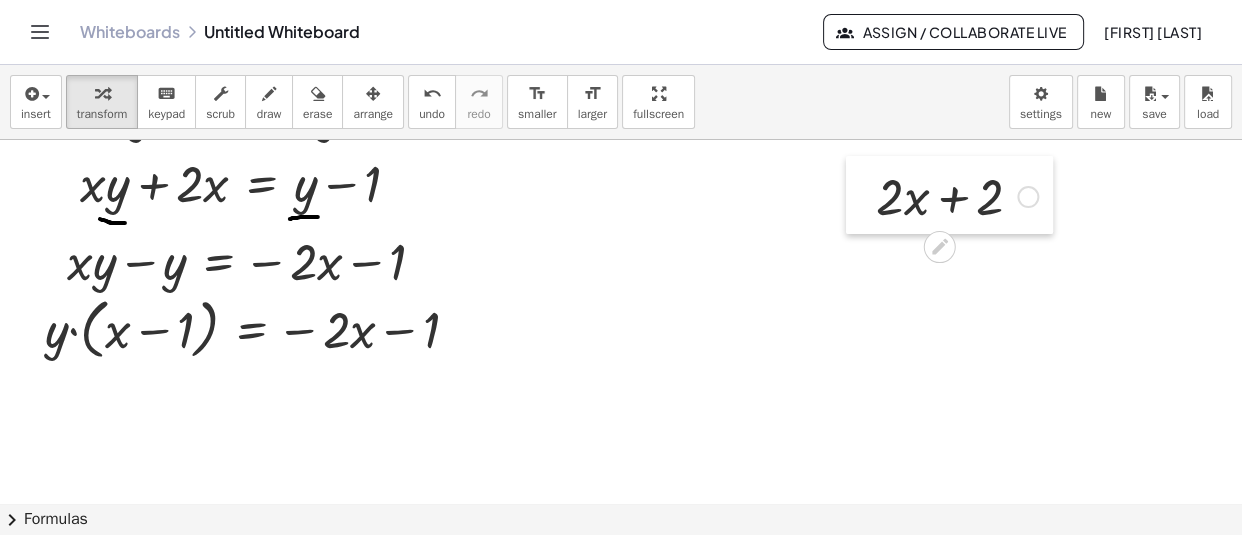 drag, startPoint x: 907, startPoint y: 288, endPoint x: 869, endPoint y: 181, distance: 113.54735 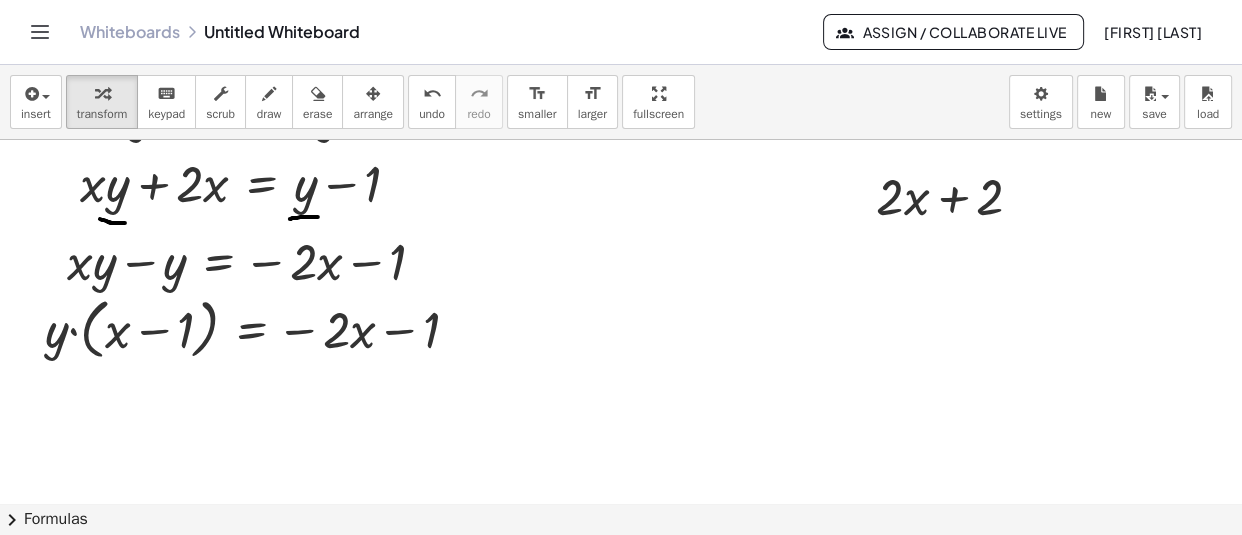 click at bounding box center [621, 308] 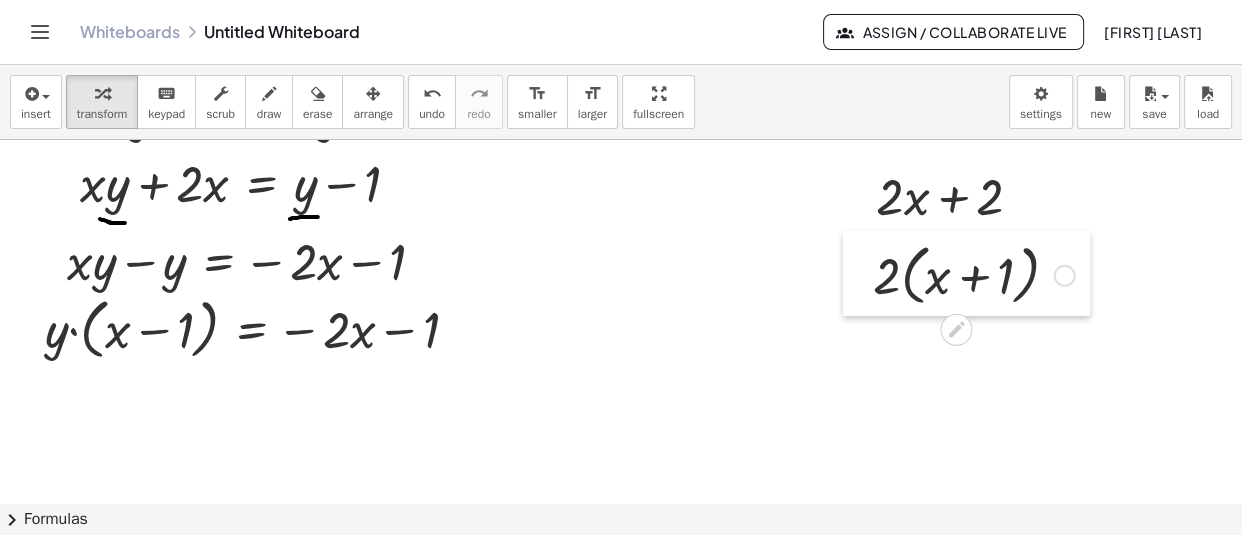 drag, startPoint x: 914, startPoint y: 389, endPoint x: 860, endPoint y: 275, distance: 126.14278 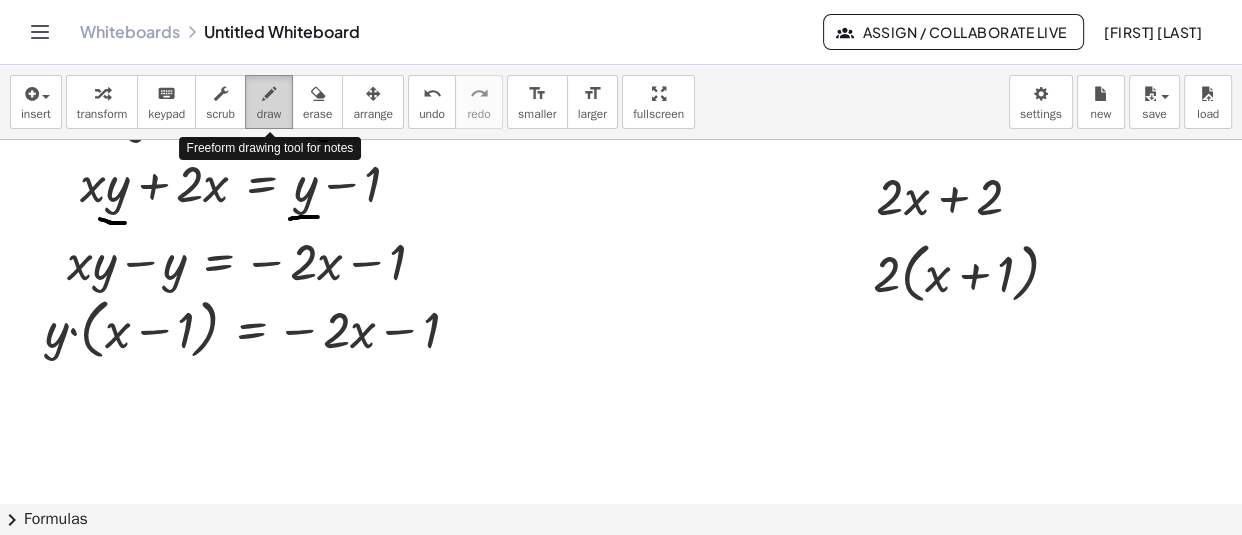 click on "draw" at bounding box center [269, 114] 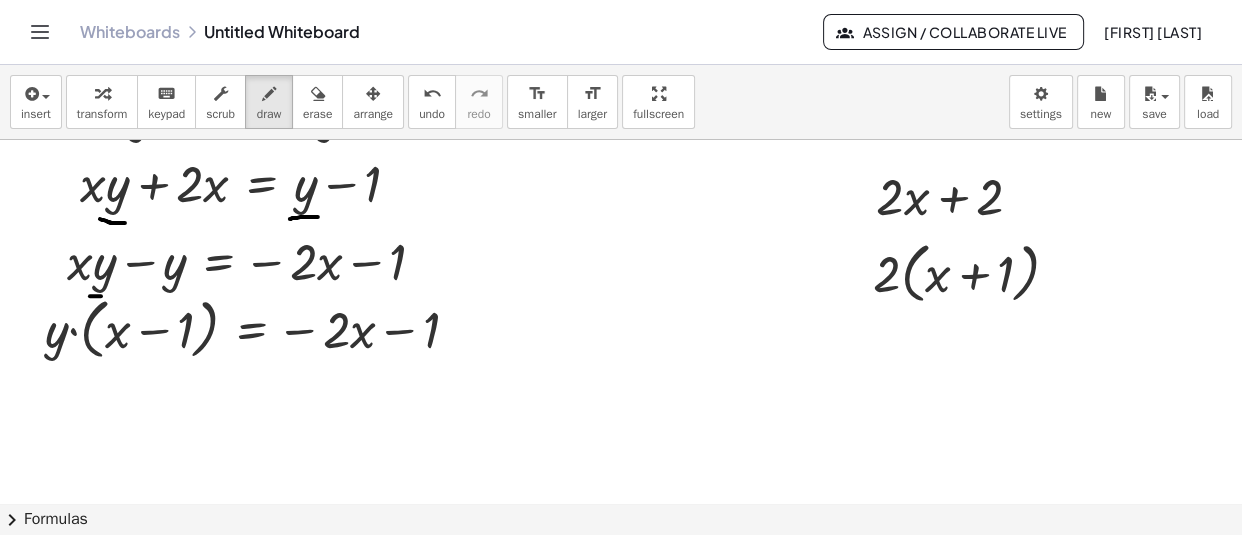 drag, startPoint x: 90, startPoint y: 296, endPoint x: 104, endPoint y: 296, distance: 14 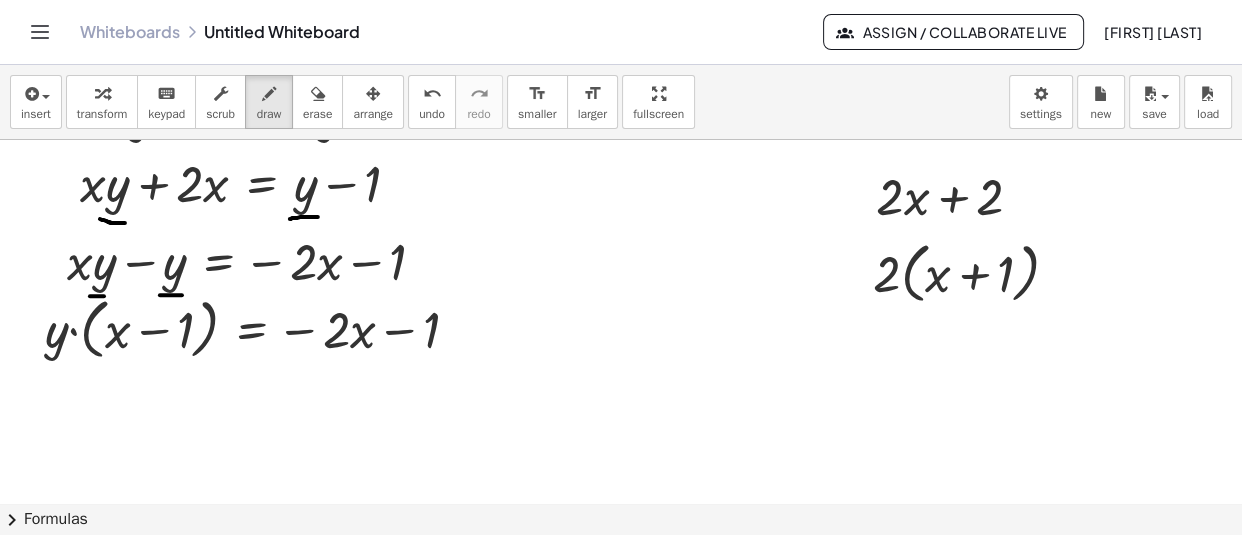 drag, startPoint x: 160, startPoint y: 295, endPoint x: 182, endPoint y: 295, distance: 22 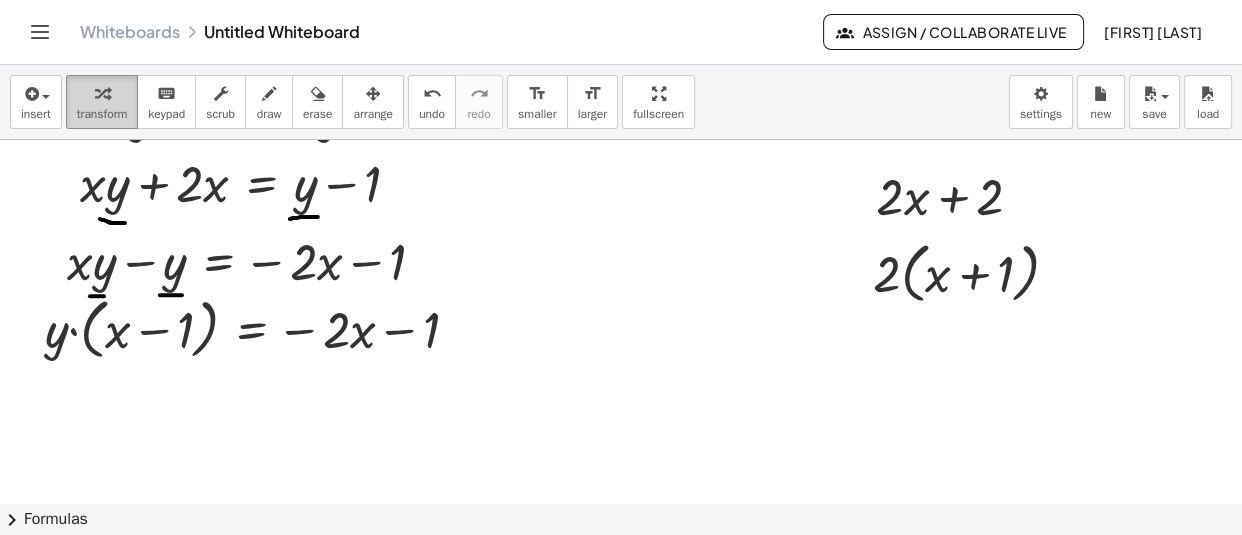 click on "transform" at bounding box center [102, 102] 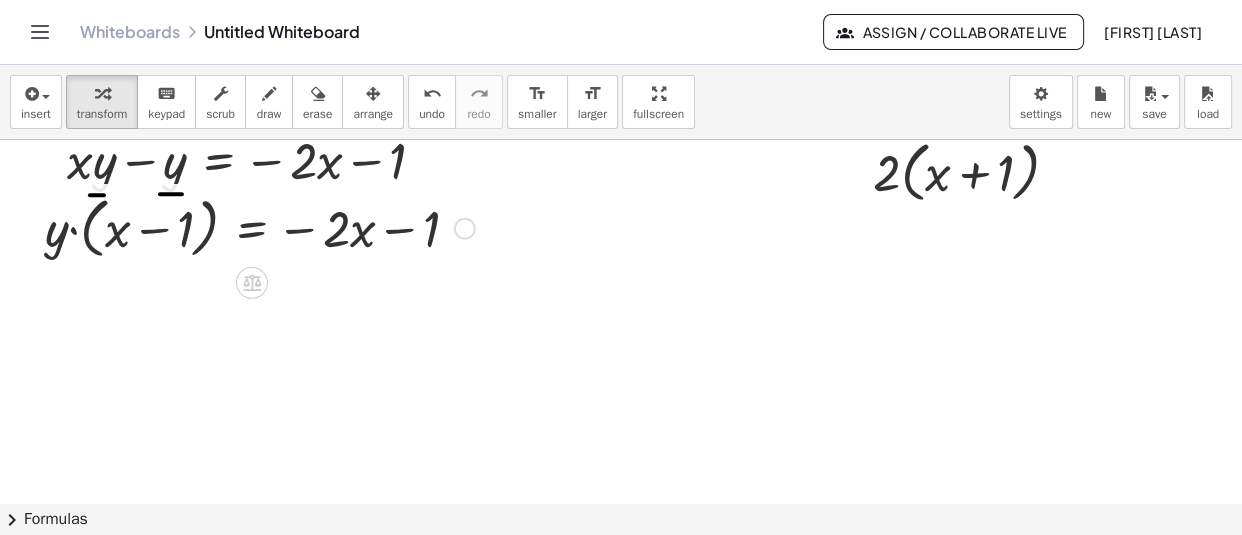 scroll, scrollTop: 480, scrollLeft: 0, axis: vertical 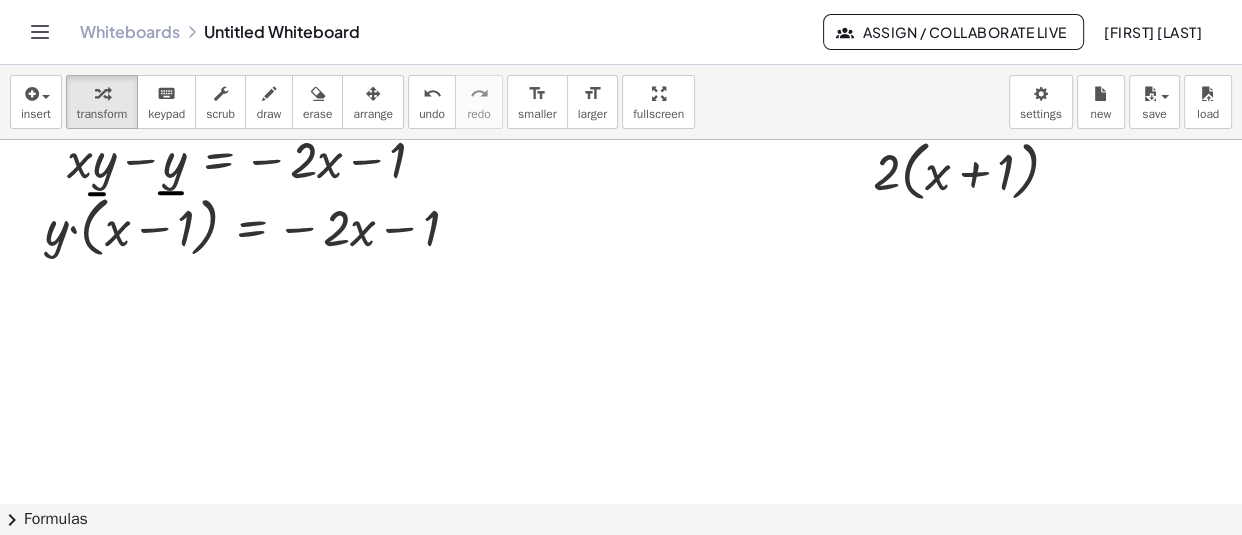 click at bounding box center (621, 206) 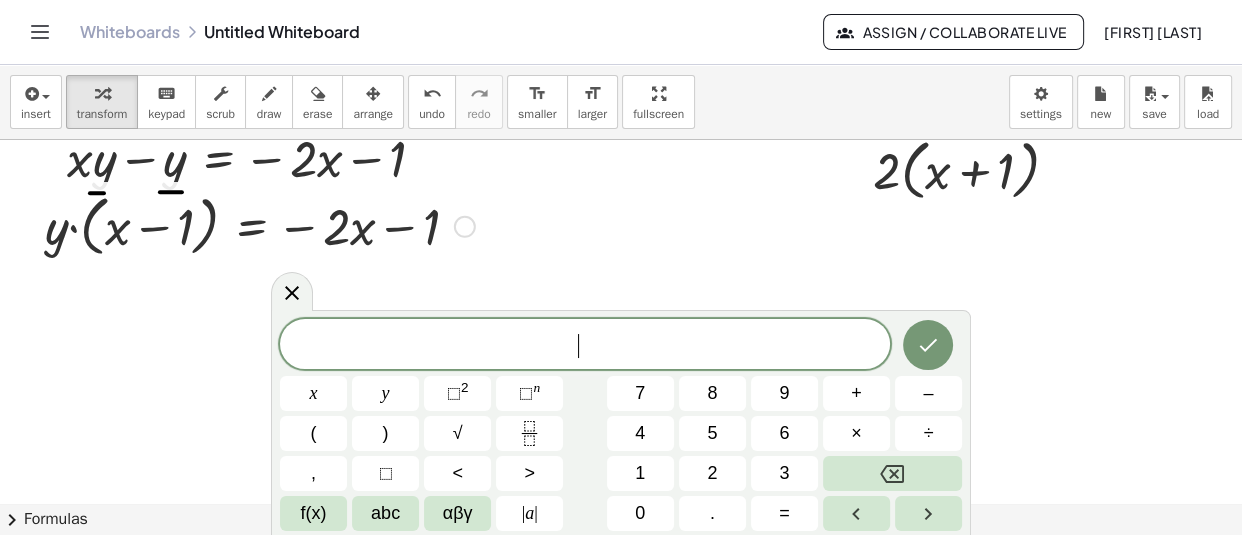 scroll, scrollTop: 484, scrollLeft: 0, axis: vertical 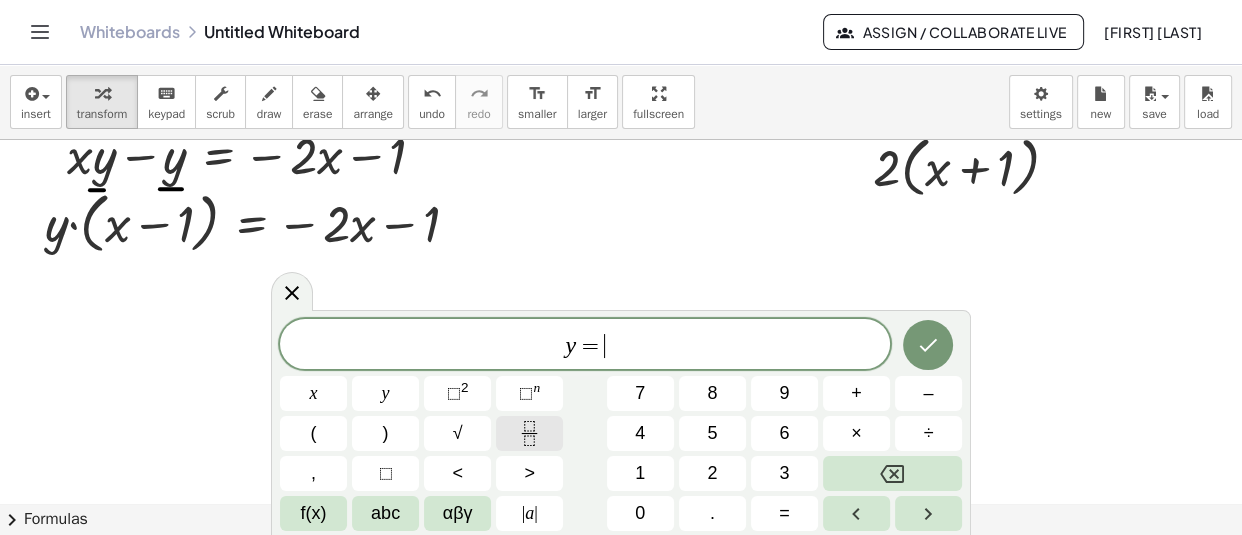 click at bounding box center [529, 433] 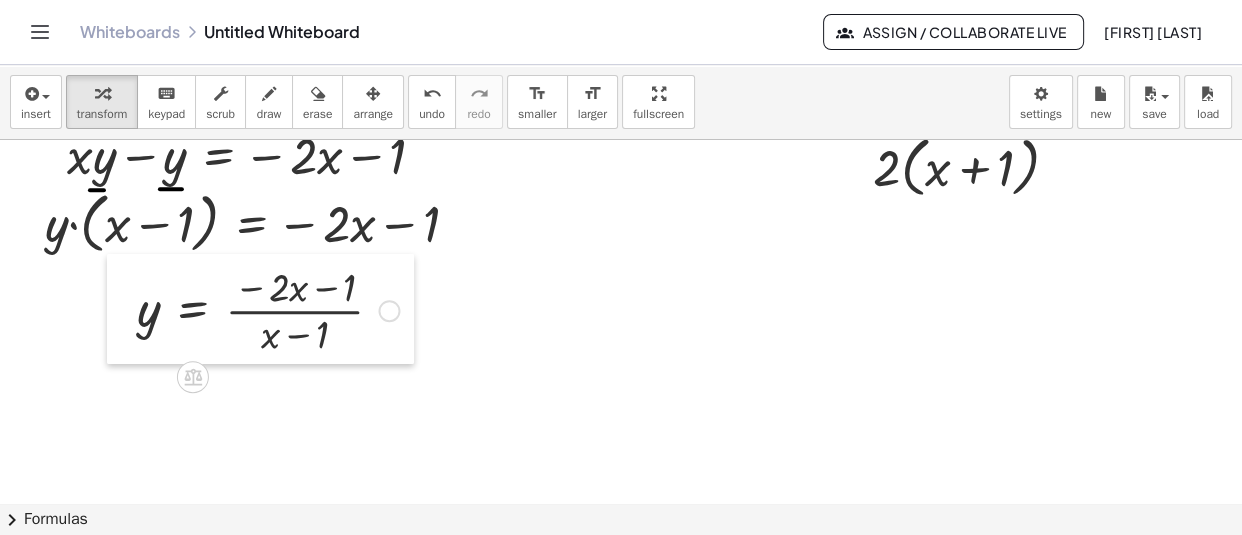 drag, startPoint x: 524, startPoint y: 372, endPoint x: 106, endPoint y: 304, distance: 423.495 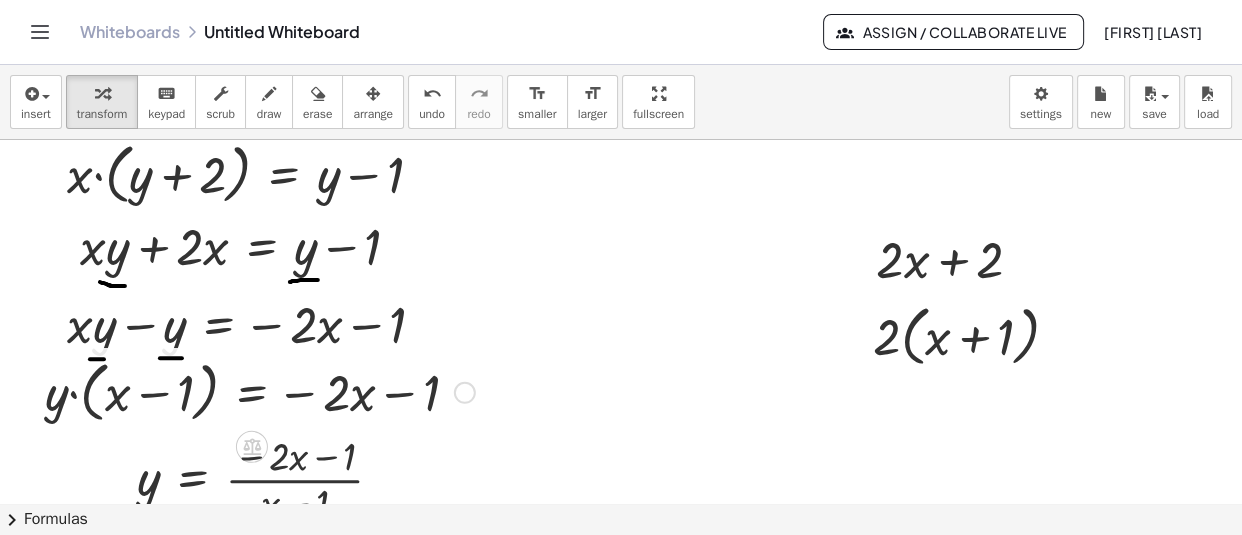 scroll, scrollTop: 347, scrollLeft: 0, axis: vertical 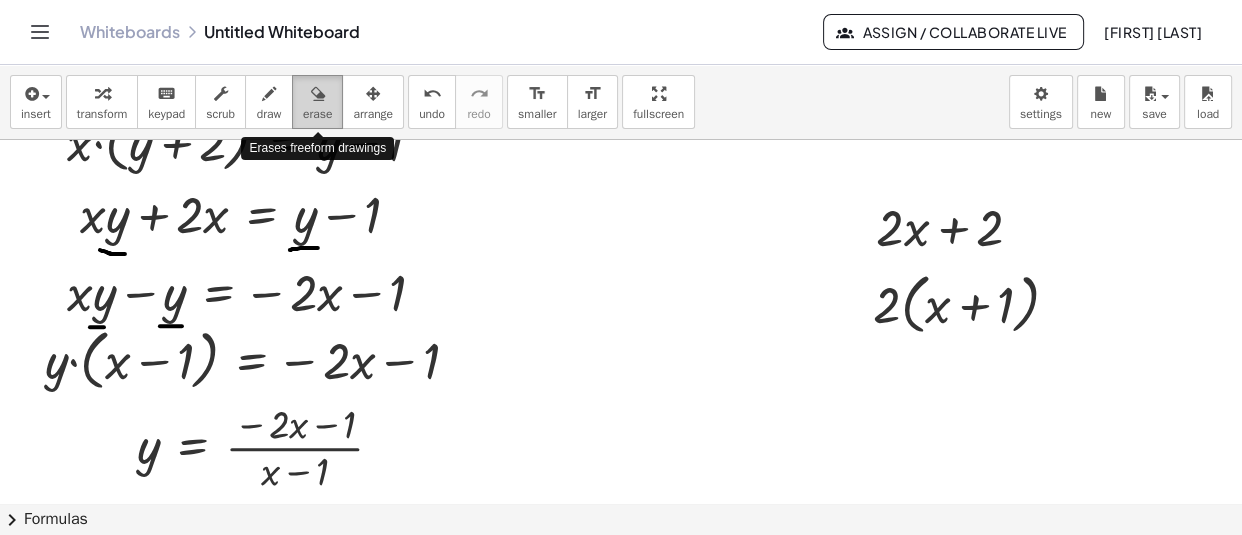 click at bounding box center [317, 93] 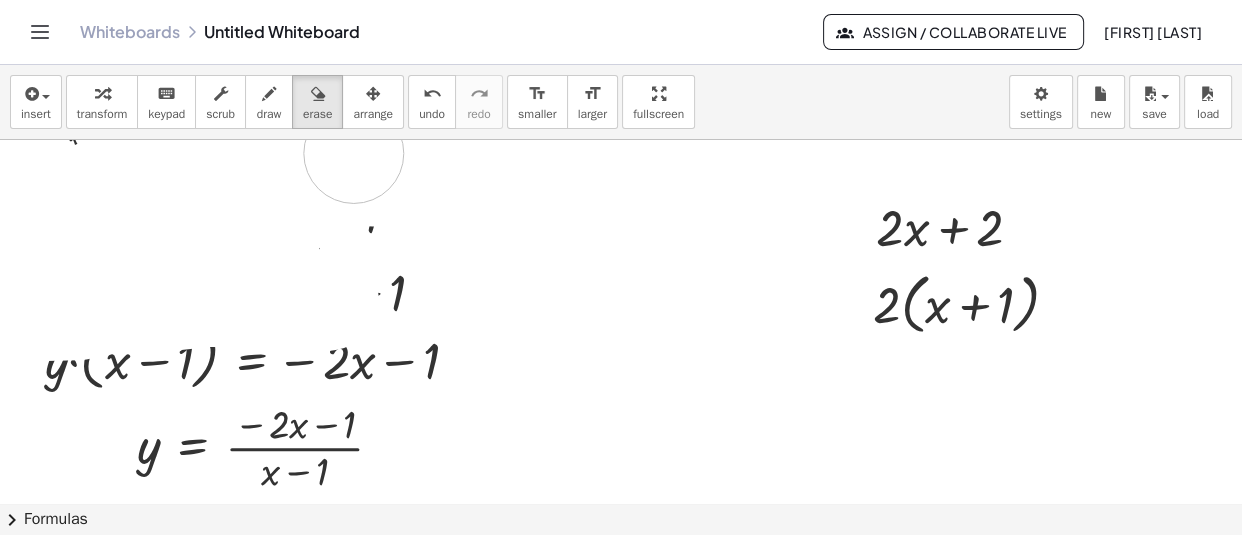 drag, startPoint x: 155, startPoint y: 264, endPoint x: 506, endPoint y: 195, distance: 357.71777 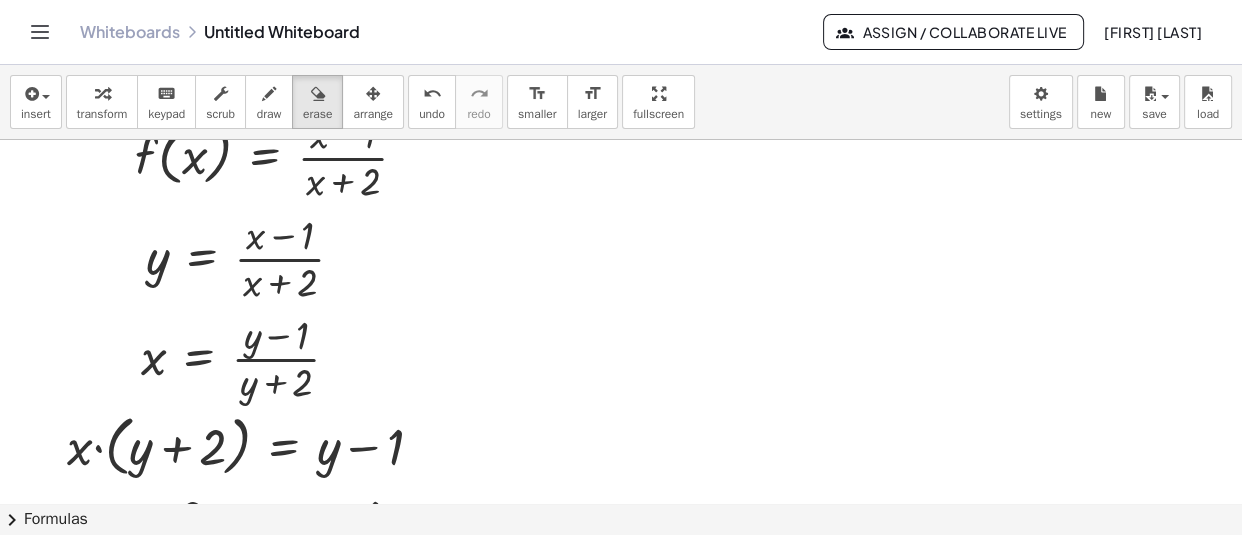 scroll, scrollTop: 0, scrollLeft: 0, axis: both 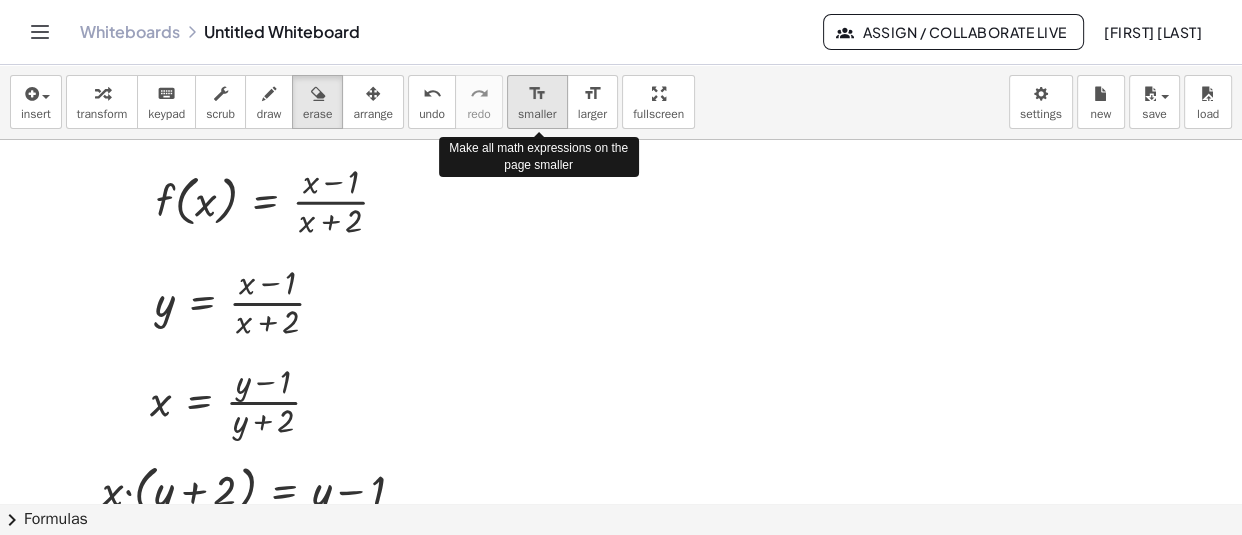 click on "smaller" at bounding box center [537, 114] 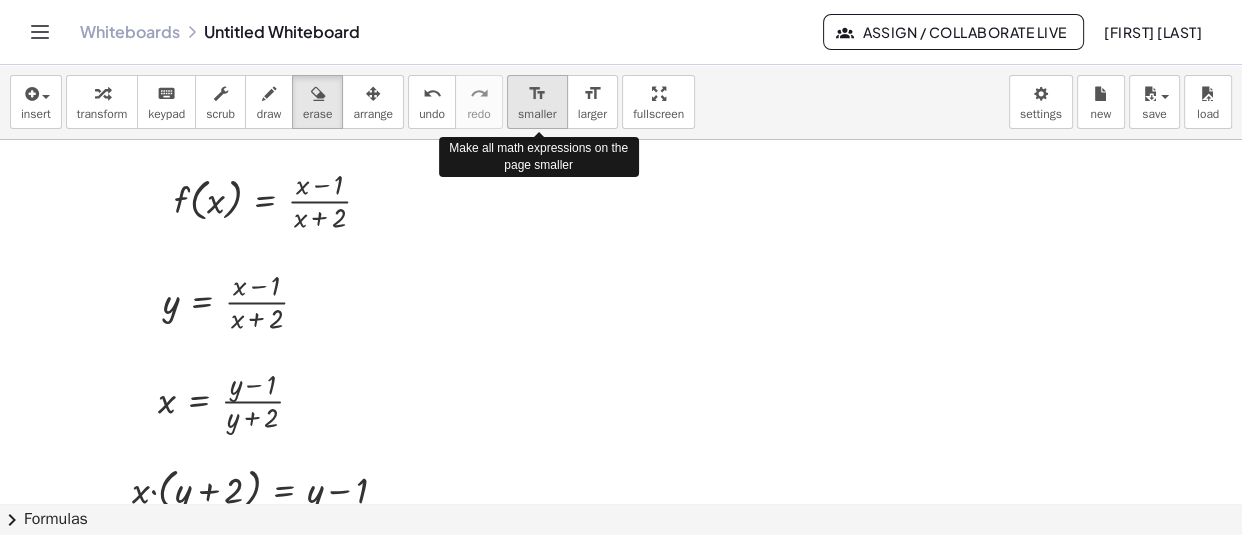 click on "smaller" at bounding box center (537, 114) 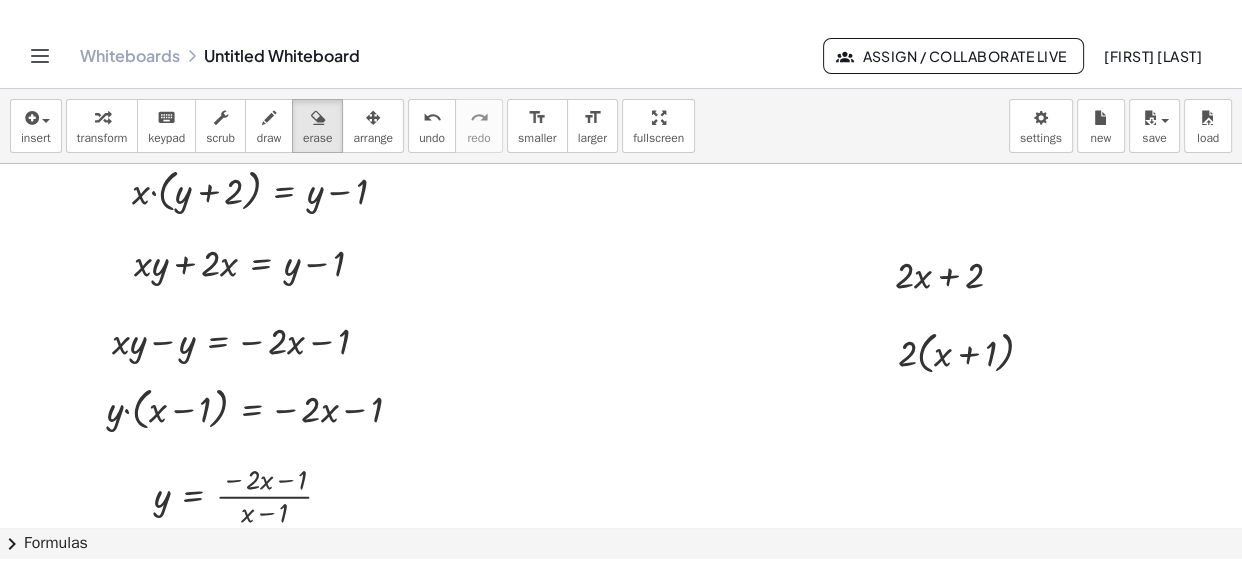 scroll, scrollTop: 322, scrollLeft: 0, axis: vertical 